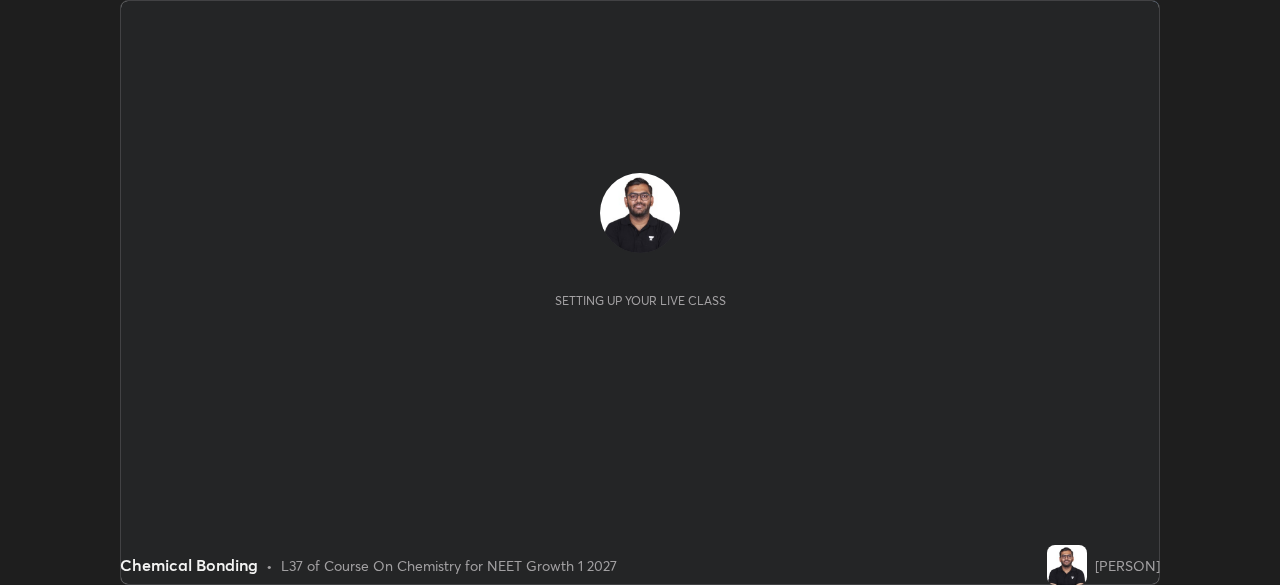 scroll, scrollTop: 0, scrollLeft: 0, axis: both 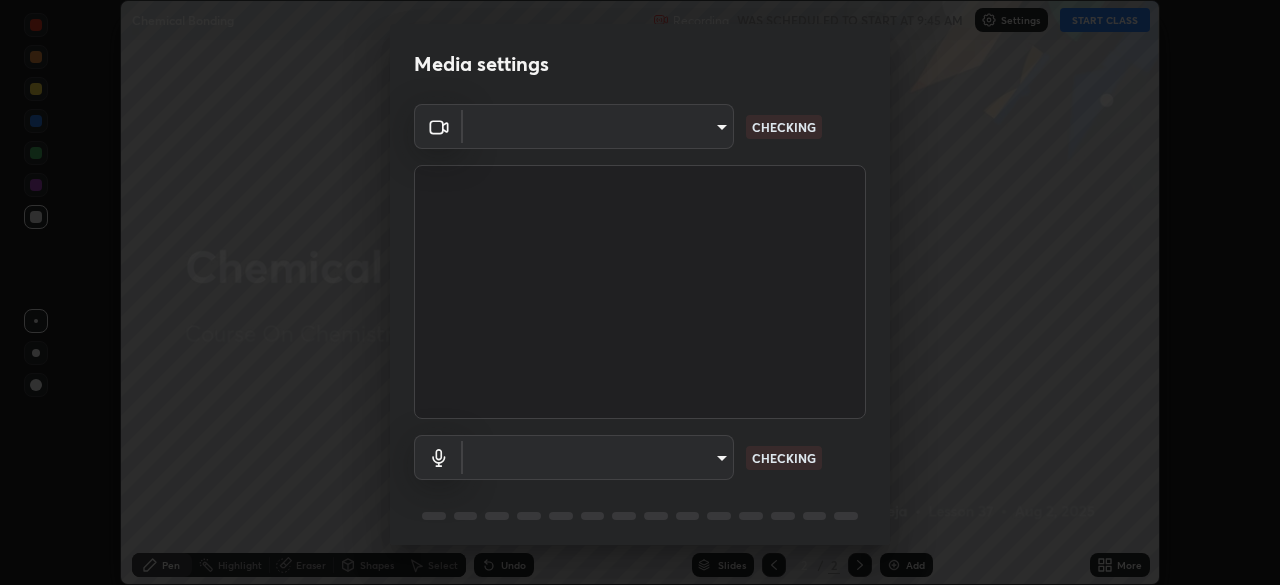 type on "09f294524f3521c037d78ee7cdb71511b6c9344afeed810a356f0d23342d5398" 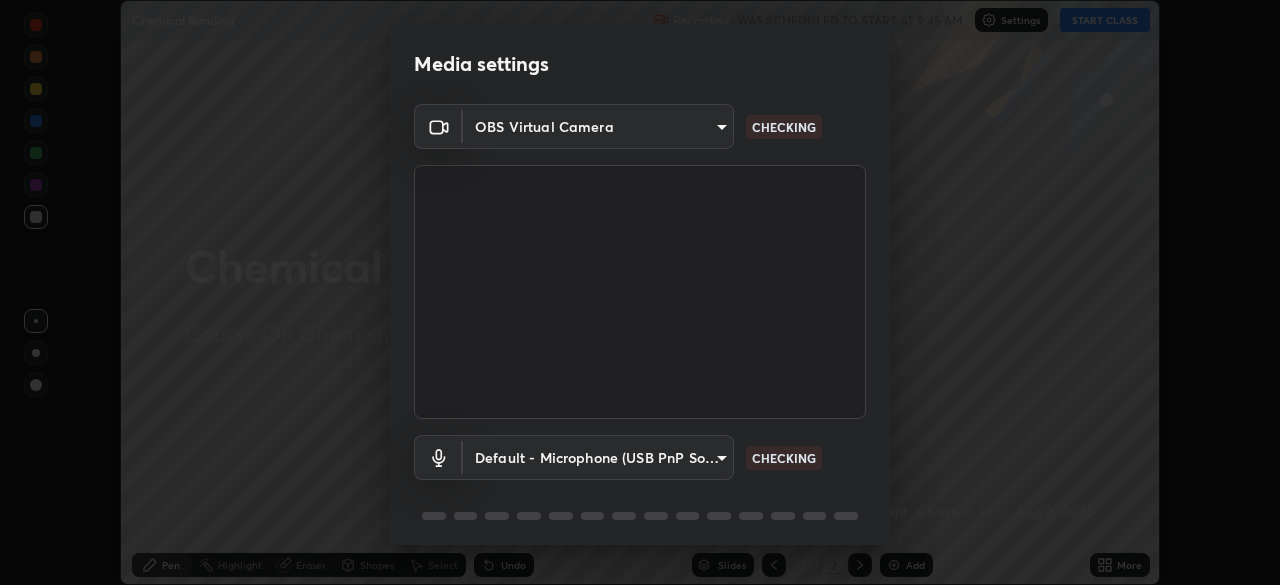 click on "Erase all Chemical Bonding Recording WAS SCHEDULED TO START AT 9:45 AM Settings START CLASS Setting up your live class Chemical Bonding • L37 of Course On Chemistry for NEET Growth 1 2027 [PERSON] Pen Highlight Eraser Shapes Select Undo Slides 2 / 2 Add More No doubts shared Encourage your learners to ask a doubt for better clarity Report an issue Reason for reporting Buffering Chat not working Audio - Video sync issue Educator video quality low ​ Attach an image Report Media settings OBS Virtual Camera [HASH] CHECKING Default - Microphone (USB PnP Sound Device) default CHECKING 1 / 5 Next" at bounding box center [640, 292] 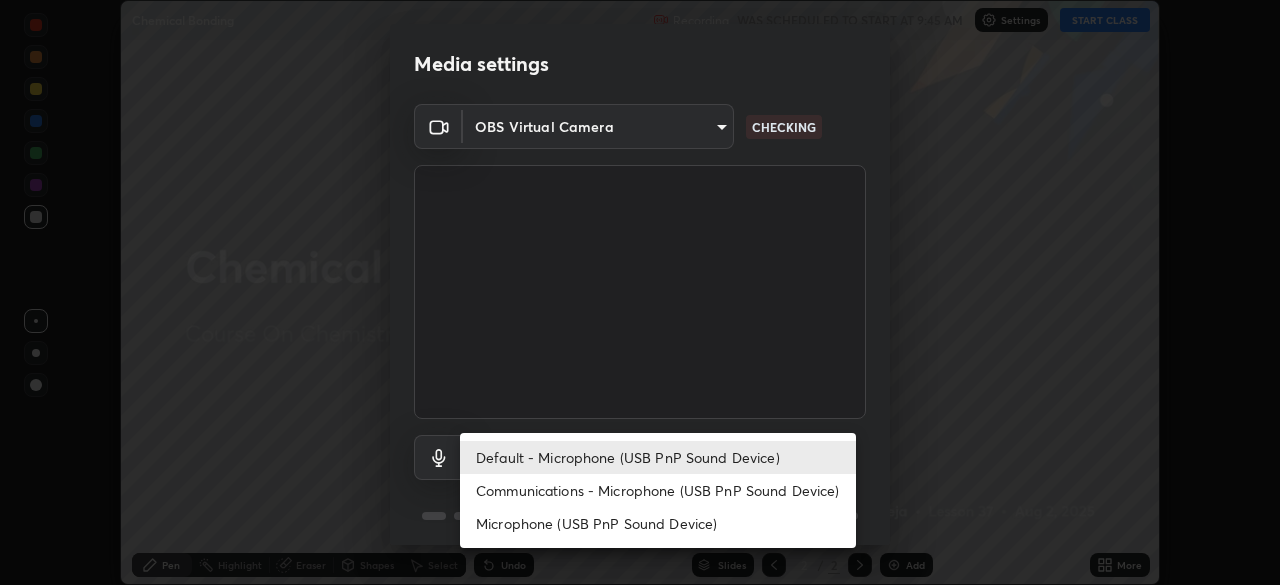 click on "Communications - Microphone (USB PnP Sound Device)" at bounding box center [658, 490] 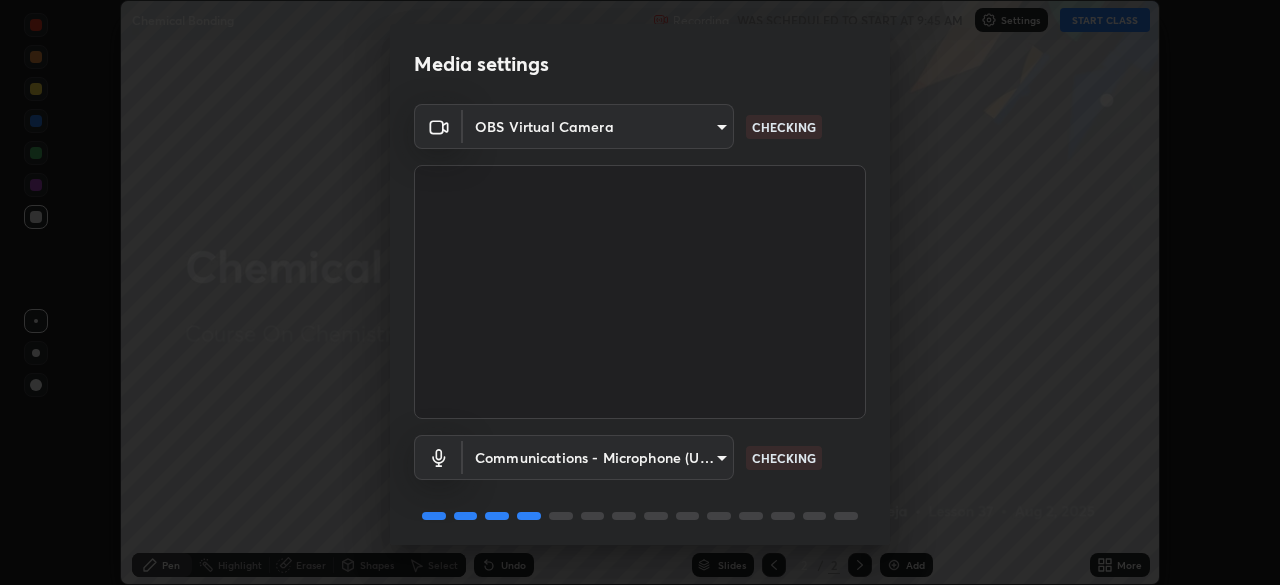 click on "Erase all Chemical Bonding Recording WAS SCHEDULED TO START AT 9:45 AM Settings START CLASS Setting up your live class Chemical Bonding • L37 of Course On Chemistry for NEET Growth 1 2027 [PERSON] Pen Highlight Eraser Shapes Select Undo Slides 2 / 2 Add More No doubts shared Encourage your learners to ask a doubt for better clarity Report an issue Reason for reporting Buffering Chat not working Audio - Video sync issue Educator video quality low ​ Attach an image Report Media settings OBS Virtual Camera [HASH] CHECKING Communications - Microphone (USB PnP Sound Device) communications CHECKING 1 / 5 Next" at bounding box center (640, 292) 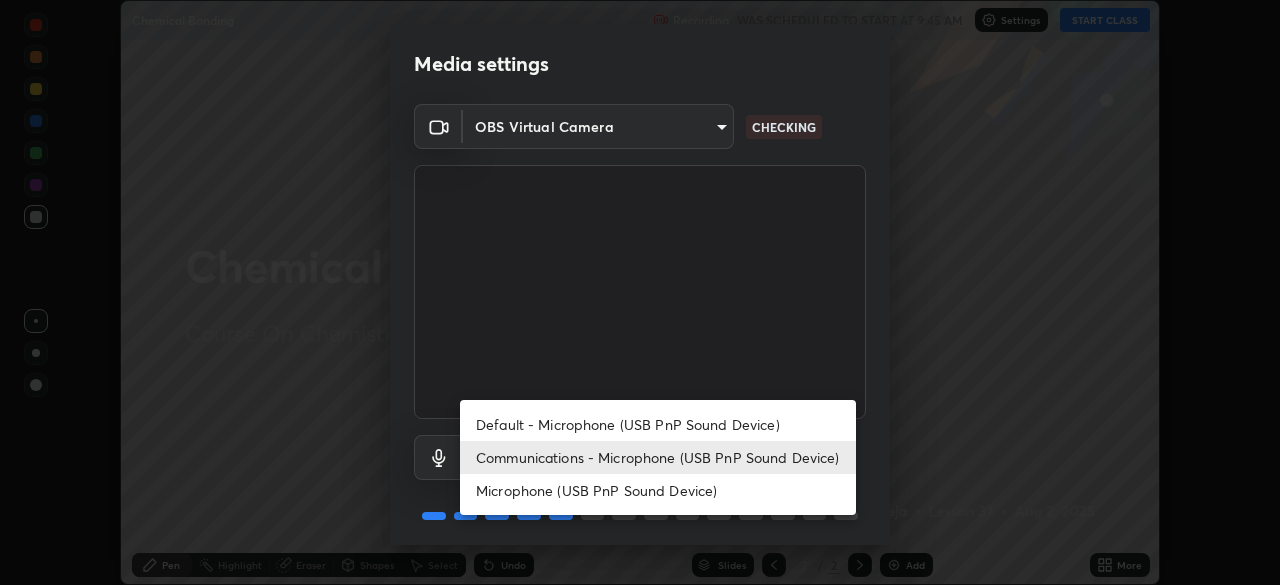 click on "Default - Microphone (USB PnP Sound Device)" at bounding box center (658, 424) 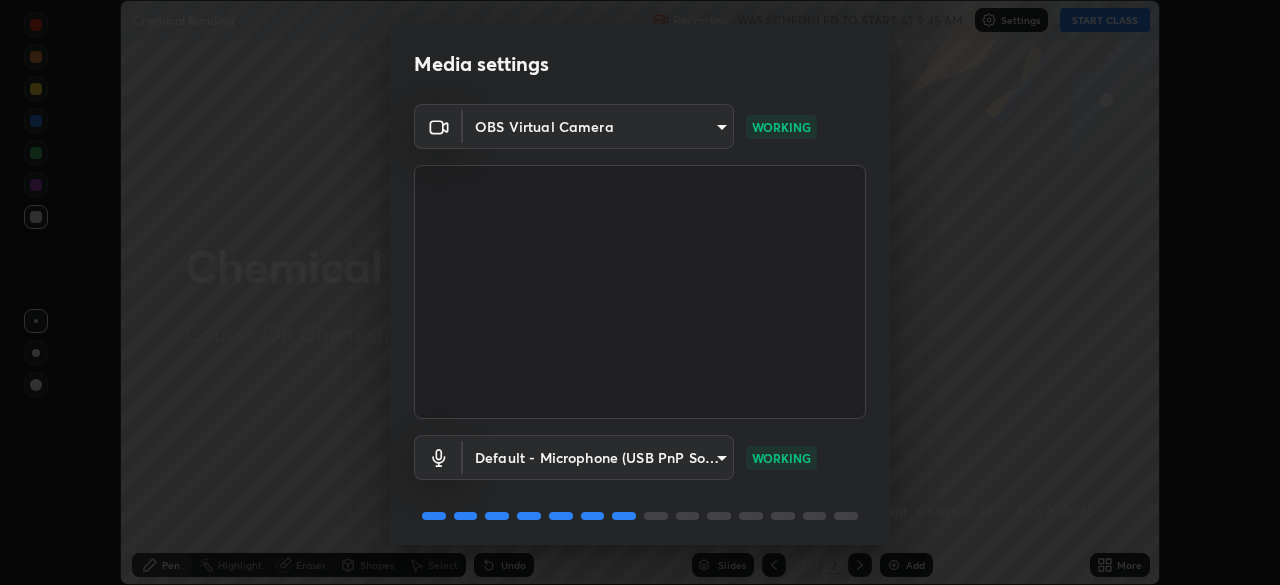 scroll, scrollTop: 71, scrollLeft: 0, axis: vertical 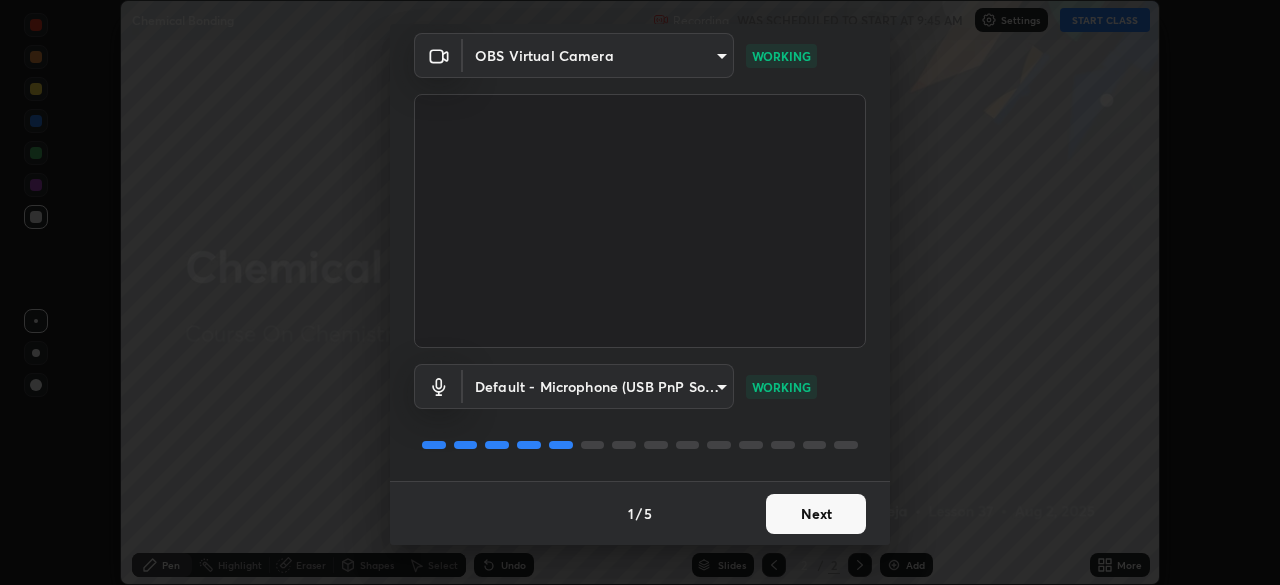 click on "Next" at bounding box center [816, 514] 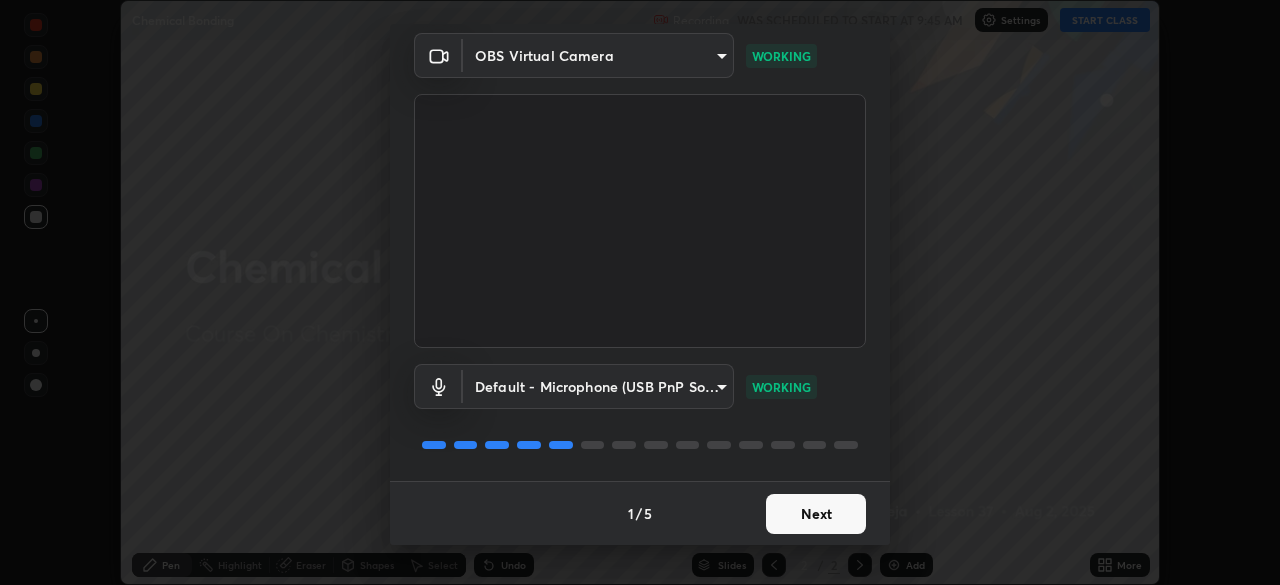 scroll, scrollTop: 0, scrollLeft: 0, axis: both 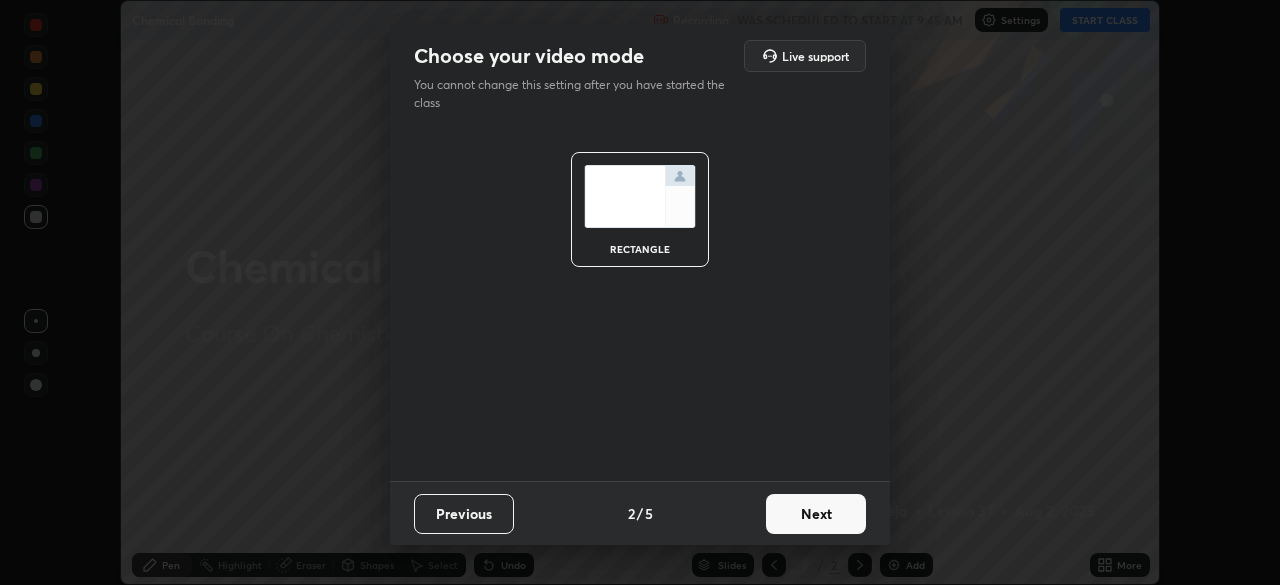 click on "Next" at bounding box center (816, 514) 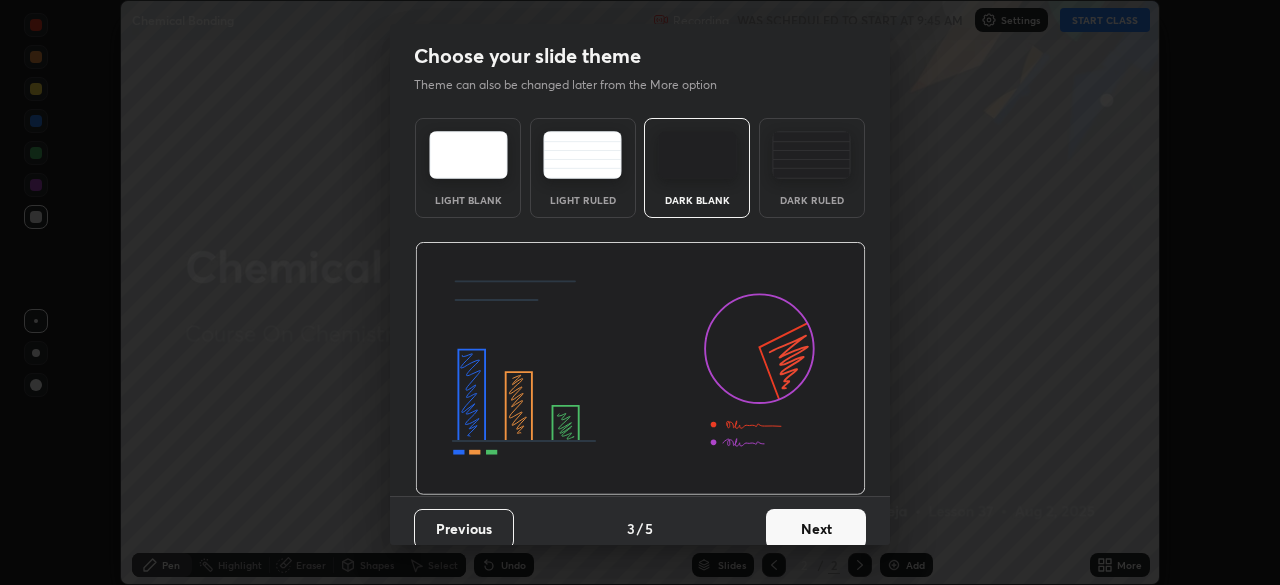 click on "Dark Ruled" at bounding box center (812, 200) 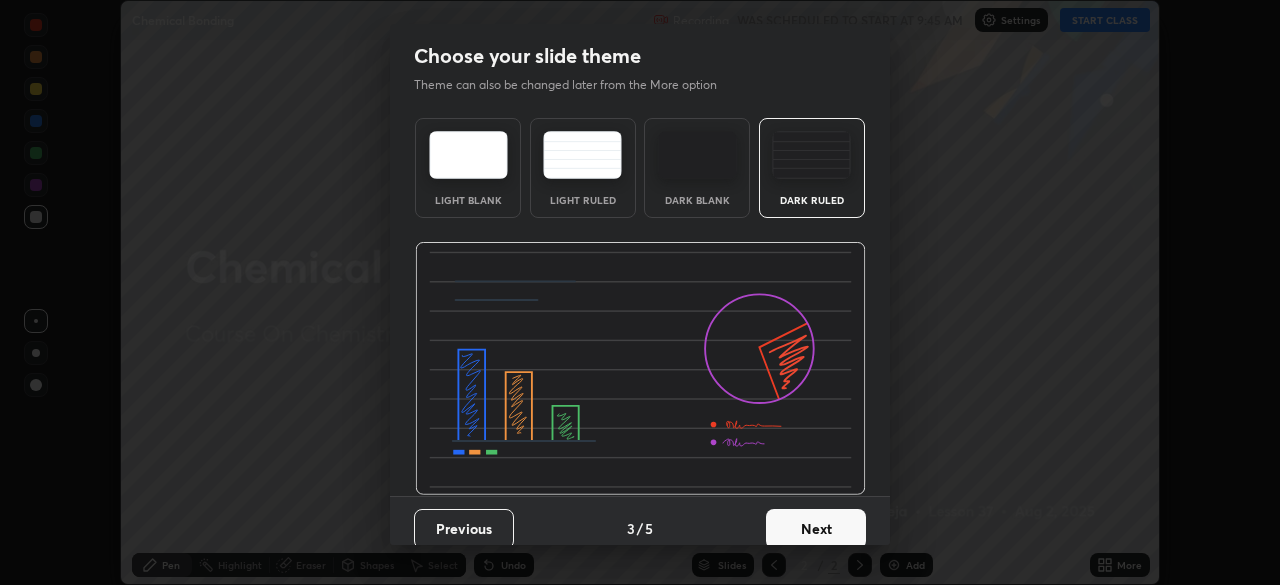 scroll, scrollTop: 15, scrollLeft: 0, axis: vertical 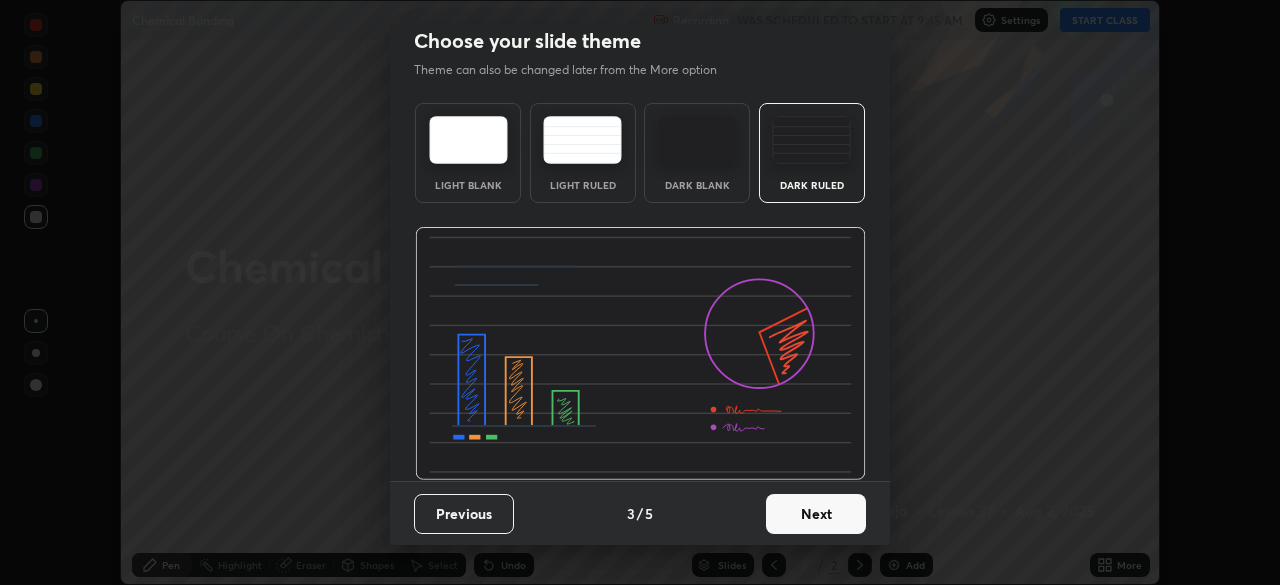 click on "Next" at bounding box center (816, 514) 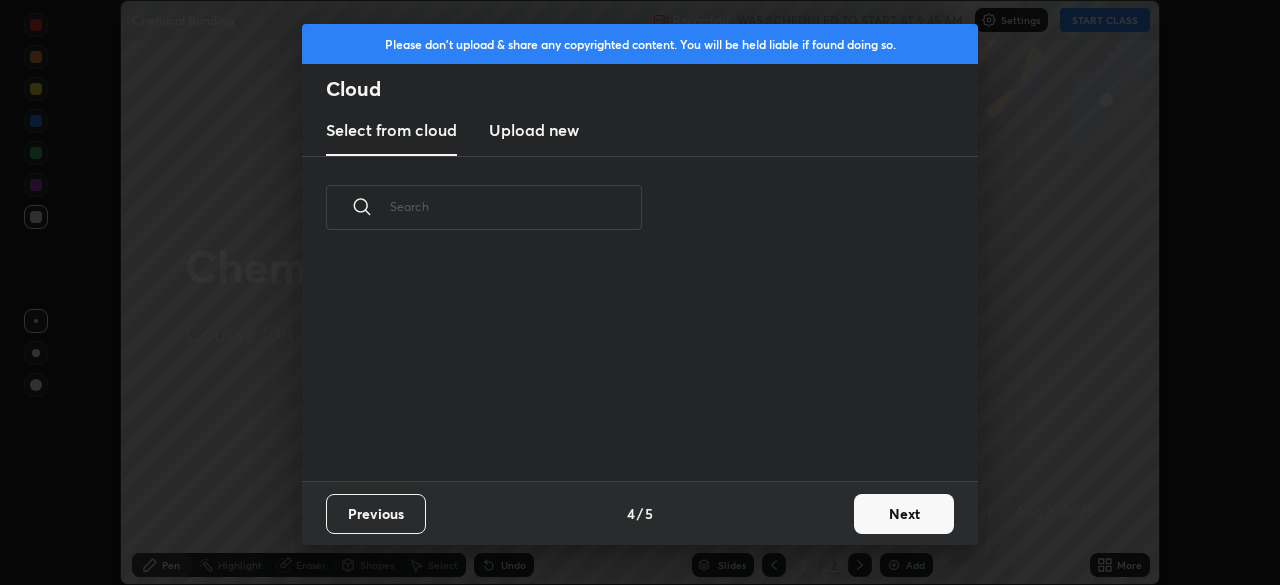 click on "Next" at bounding box center (904, 514) 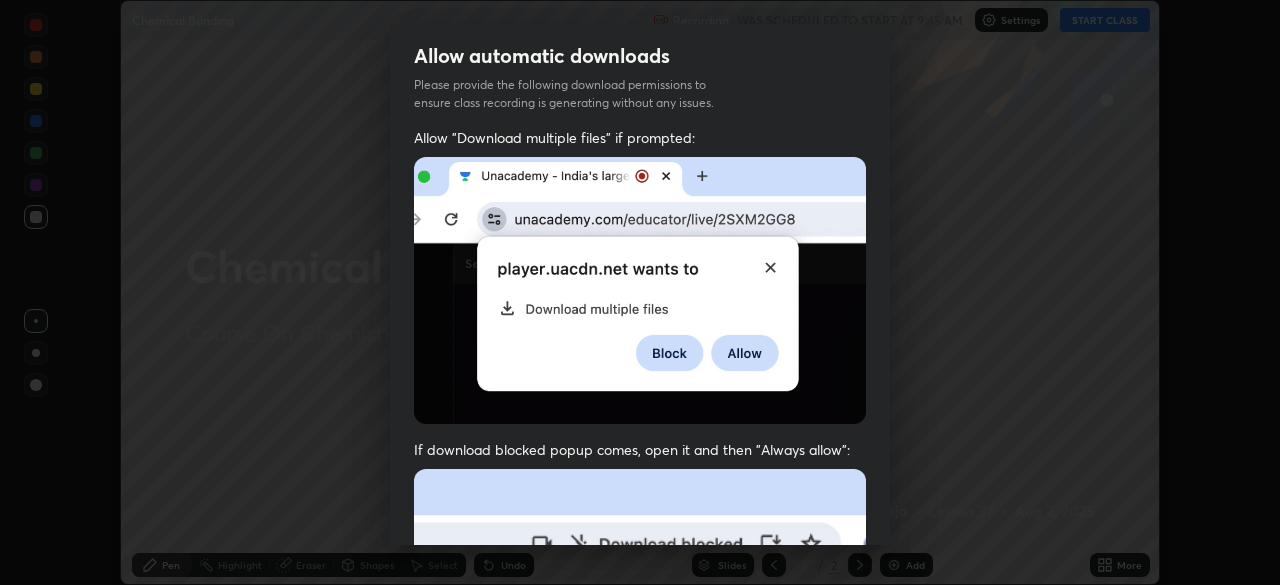 scroll, scrollTop: 47, scrollLeft: 0, axis: vertical 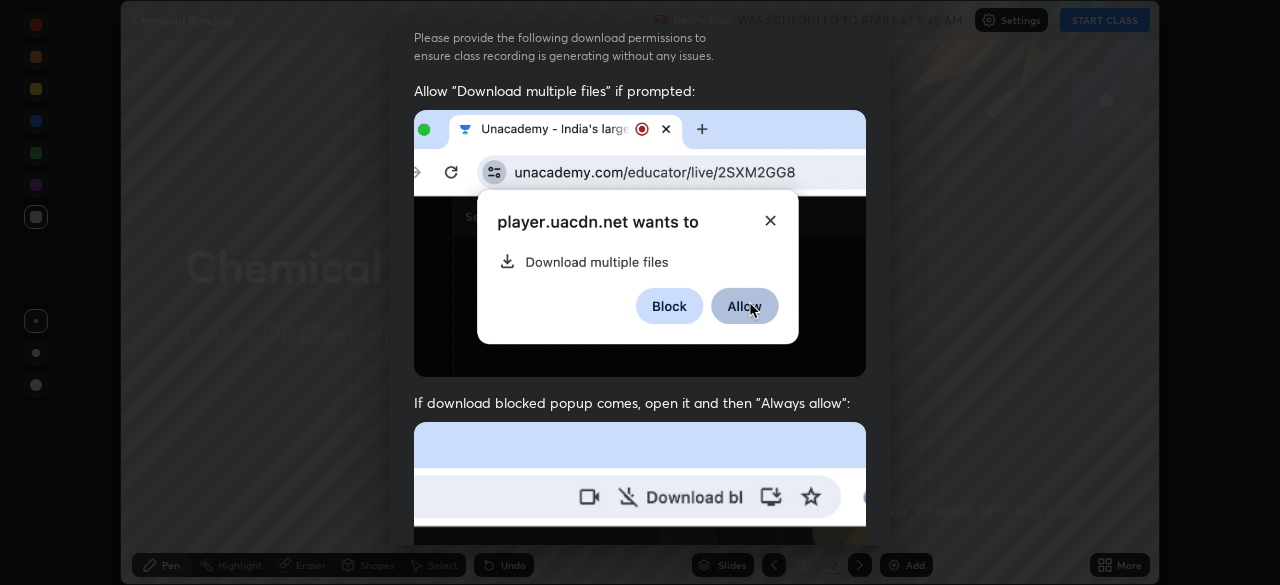 click at bounding box center (640, 640) 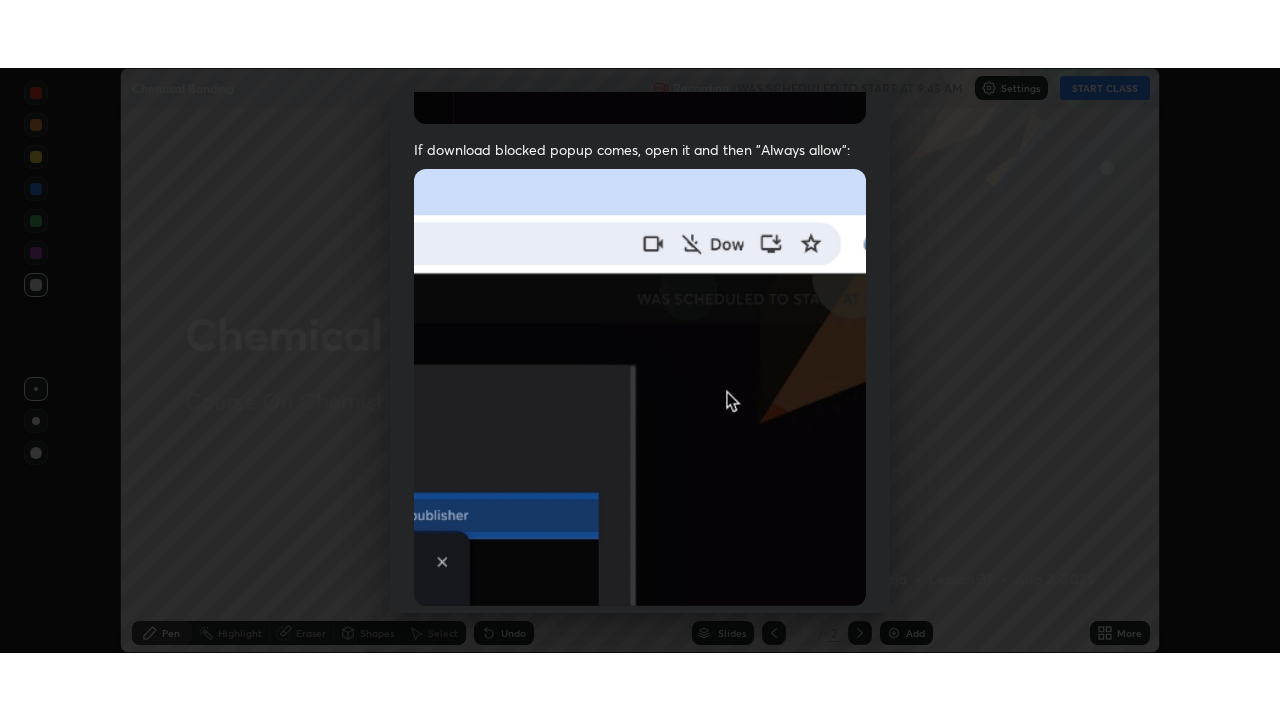 scroll, scrollTop: 479, scrollLeft: 0, axis: vertical 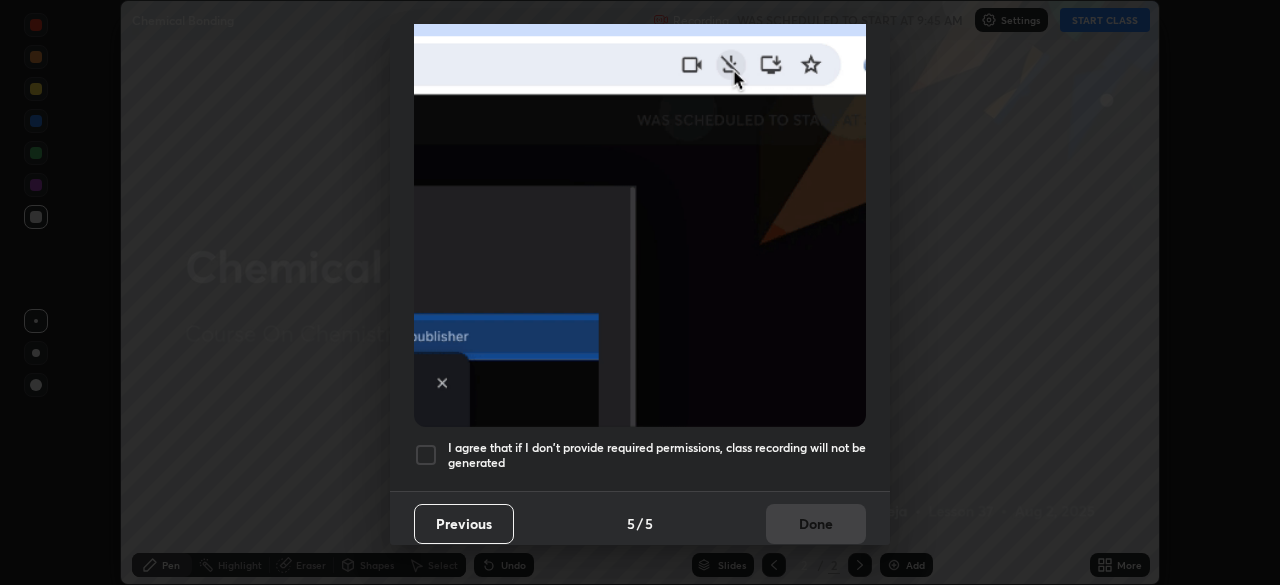 click on "I agree that if I don't provide required permissions, class recording will not be generated" at bounding box center [657, 455] 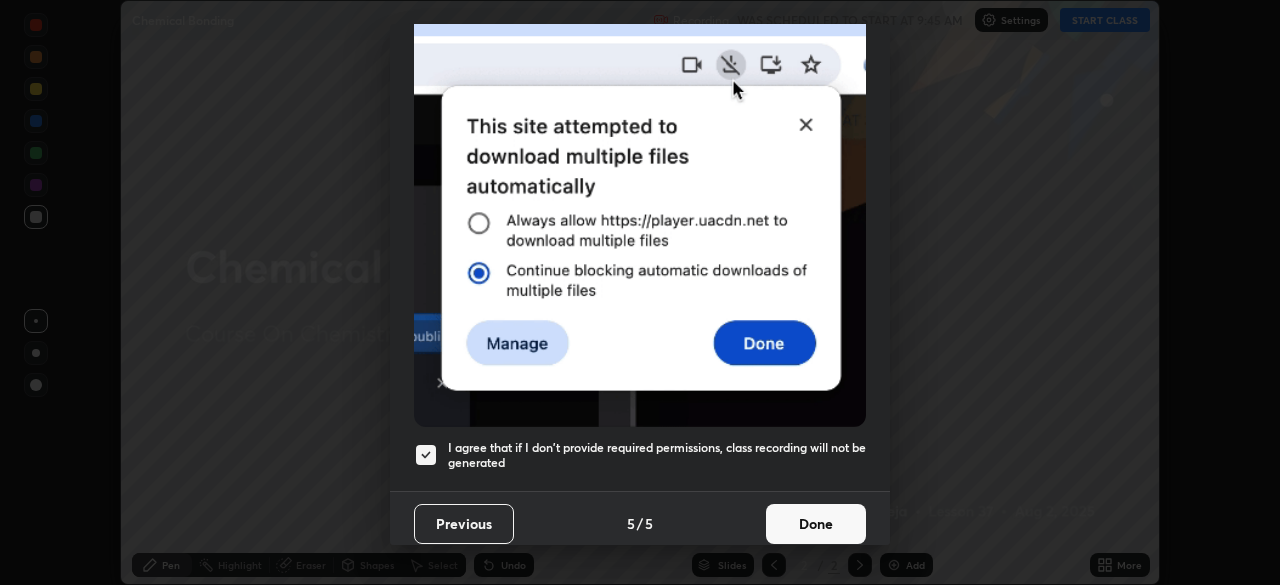 click on "Done" at bounding box center [816, 524] 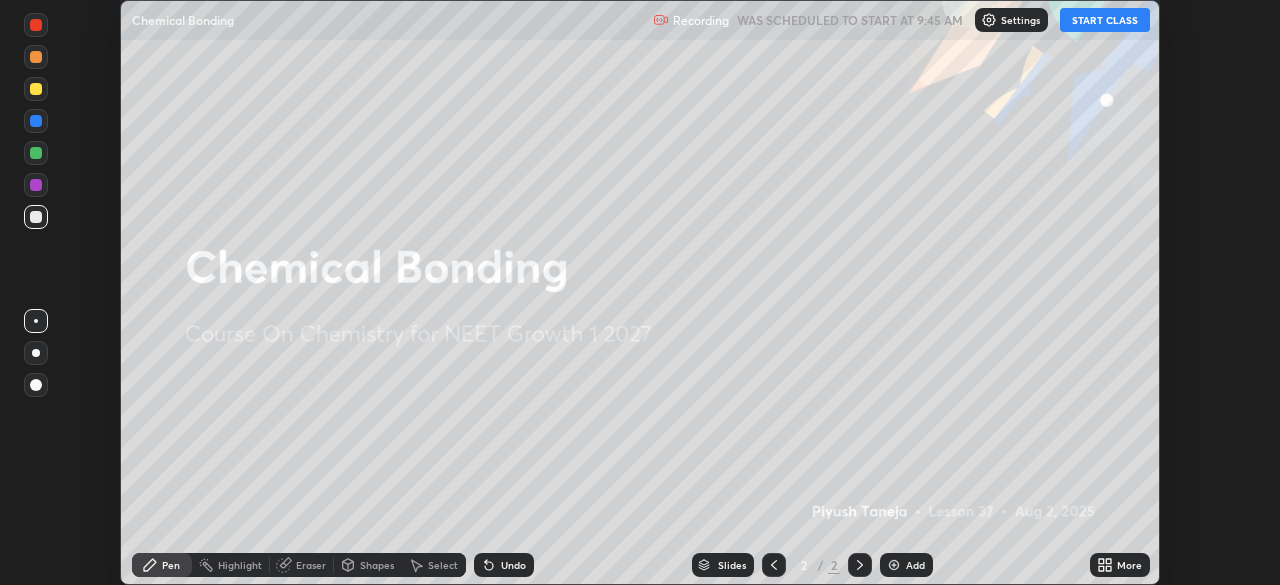 click on "START CLASS" at bounding box center (1105, 20) 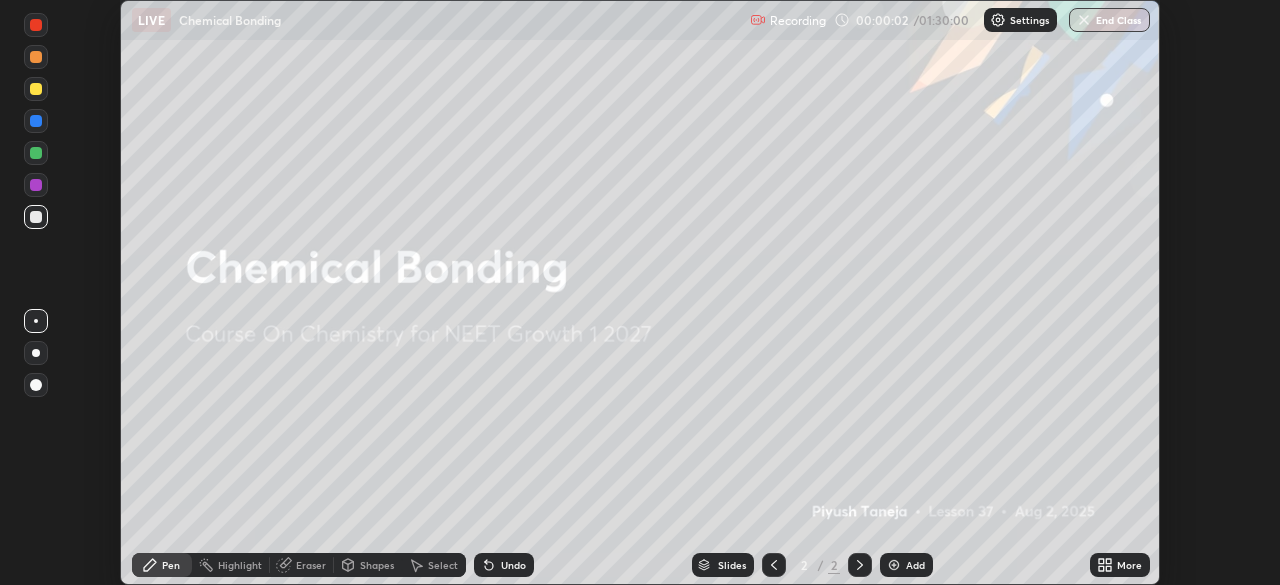 click on "More" at bounding box center [1129, 565] 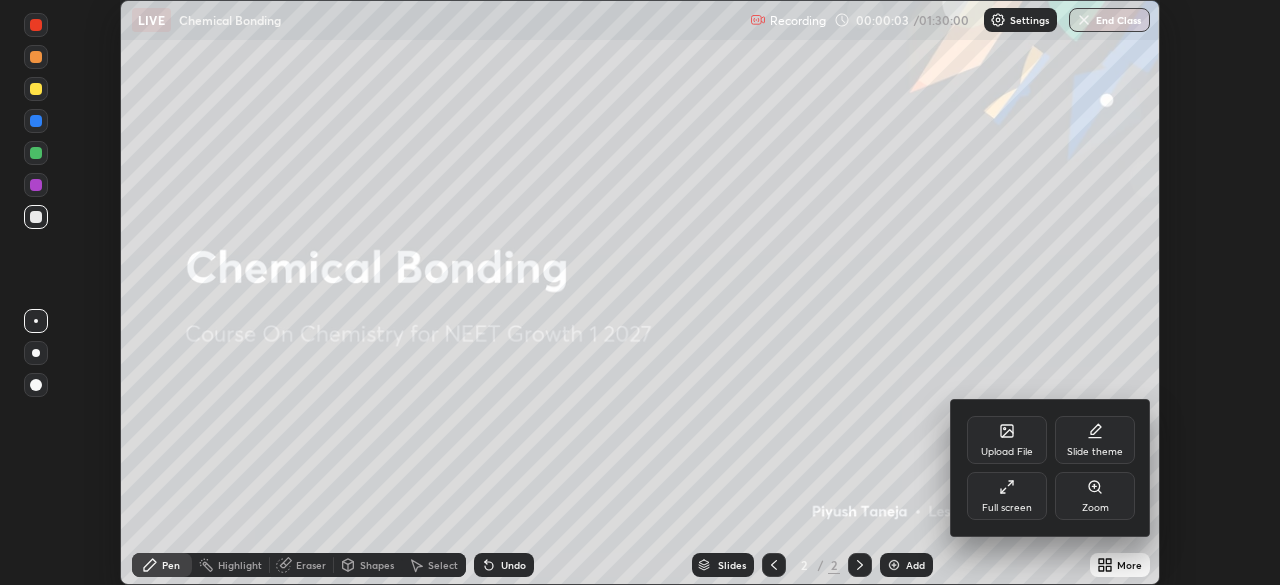 click on "Full screen" at bounding box center (1007, 496) 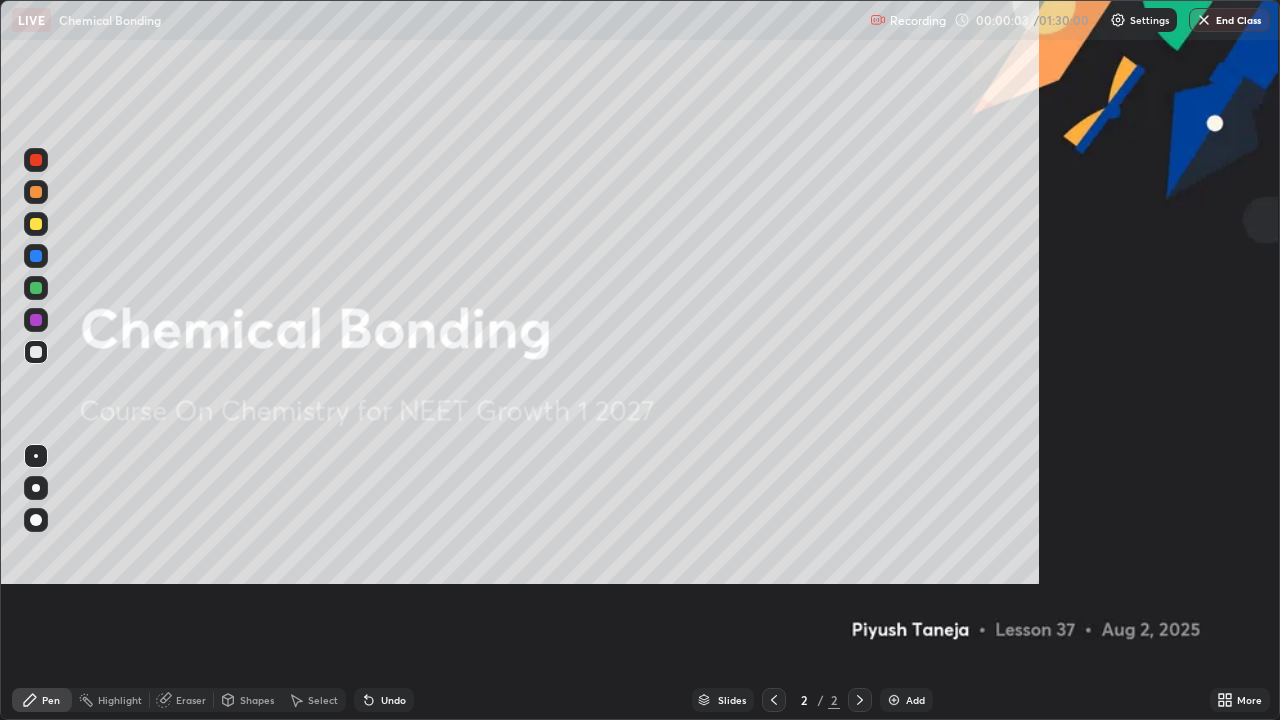 scroll, scrollTop: 99280, scrollLeft: 98720, axis: both 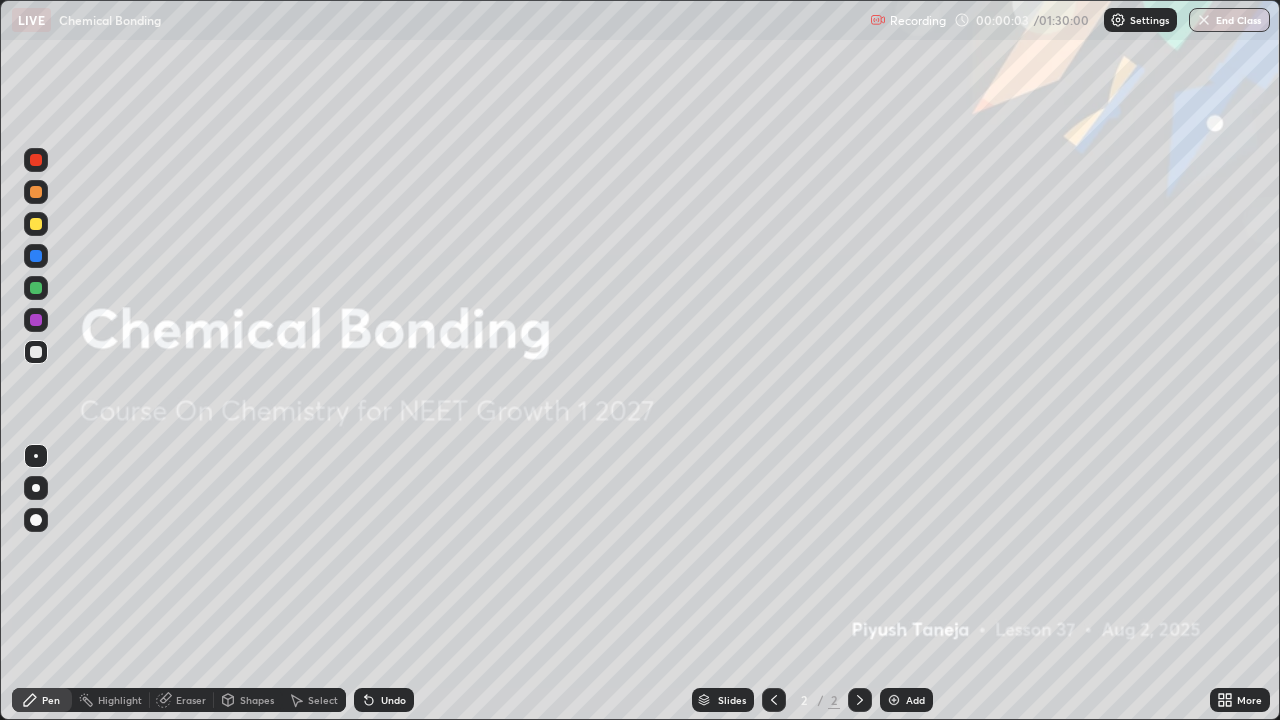 click on "Add" at bounding box center [915, 700] 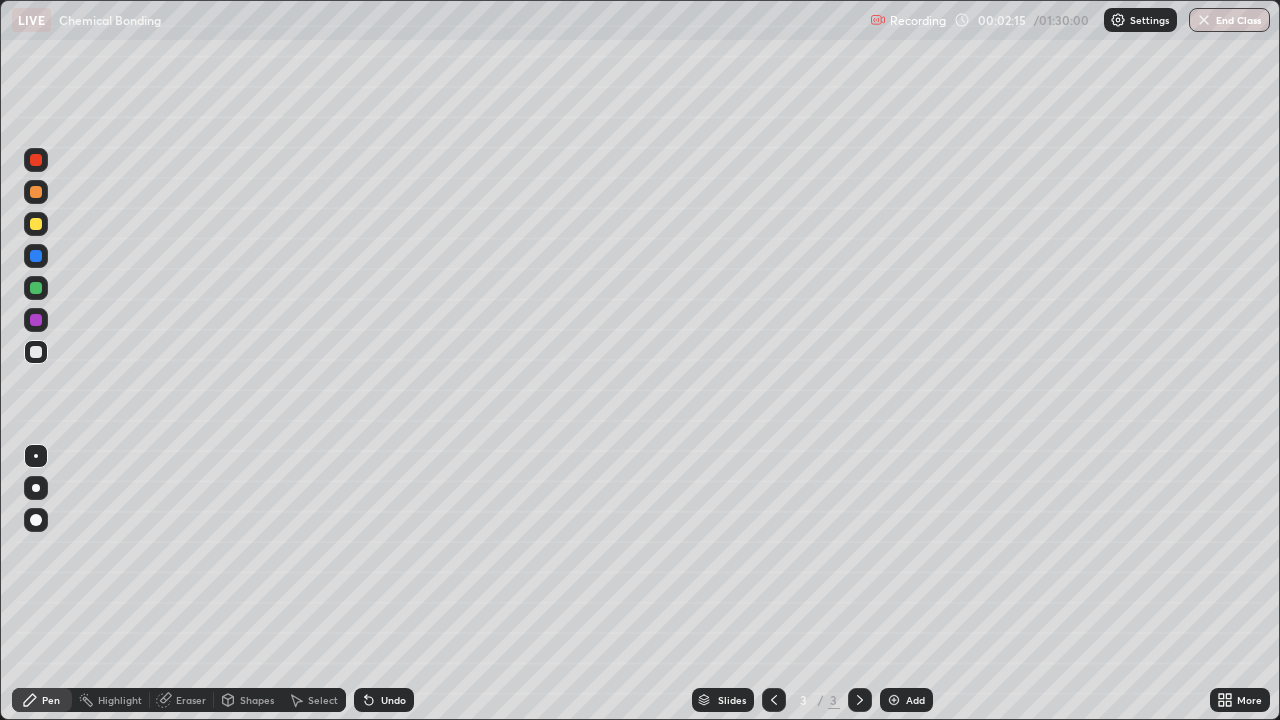 click on "Shapes" at bounding box center [257, 700] 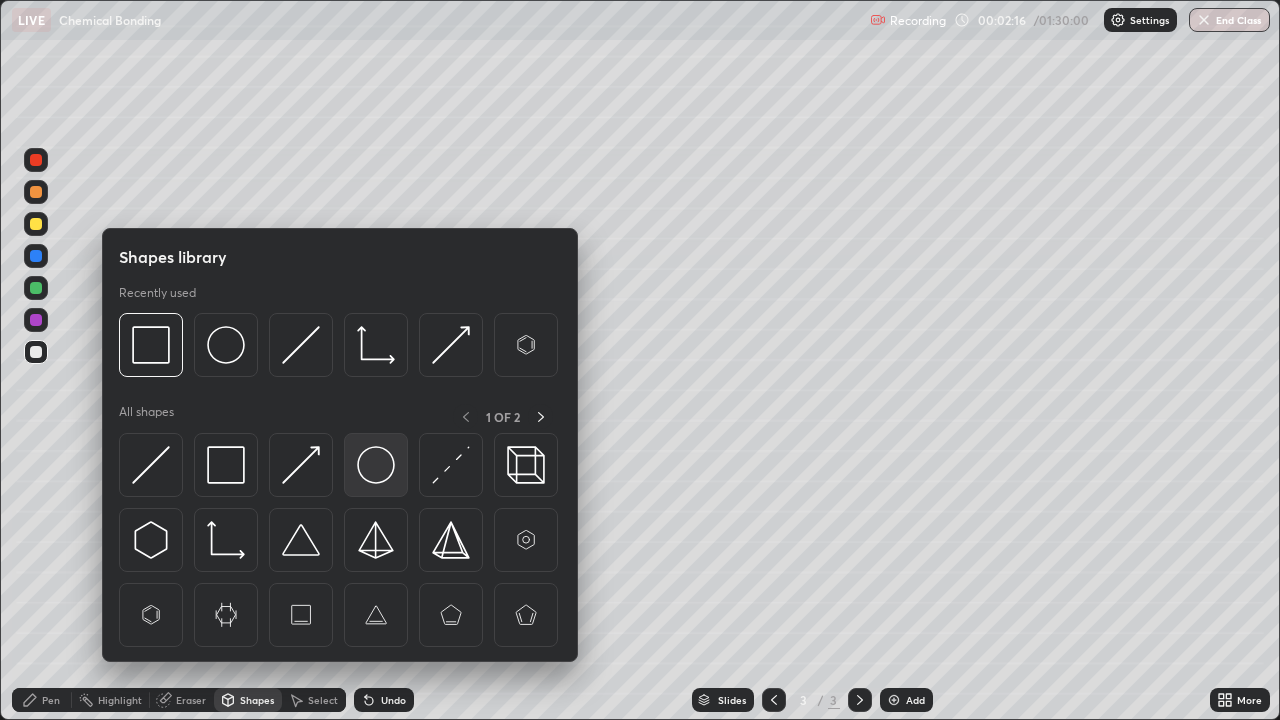 click at bounding box center (376, 465) 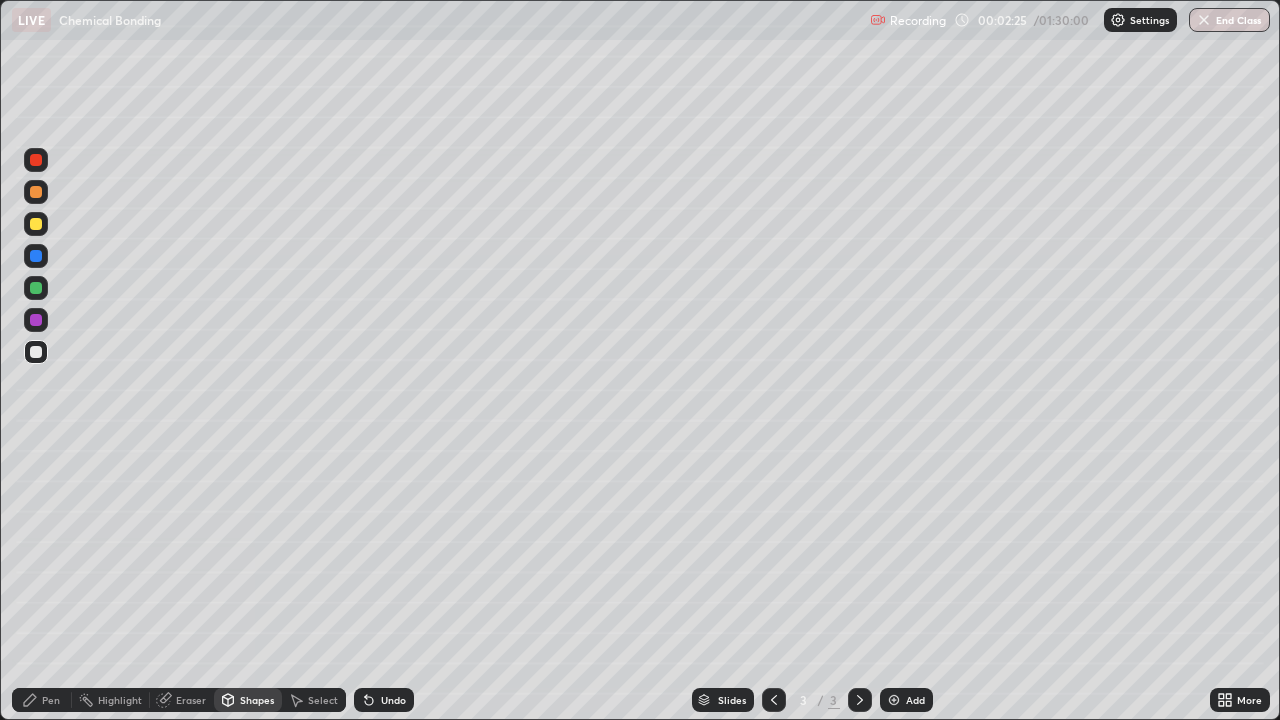 click on "Pen" at bounding box center (51, 700) 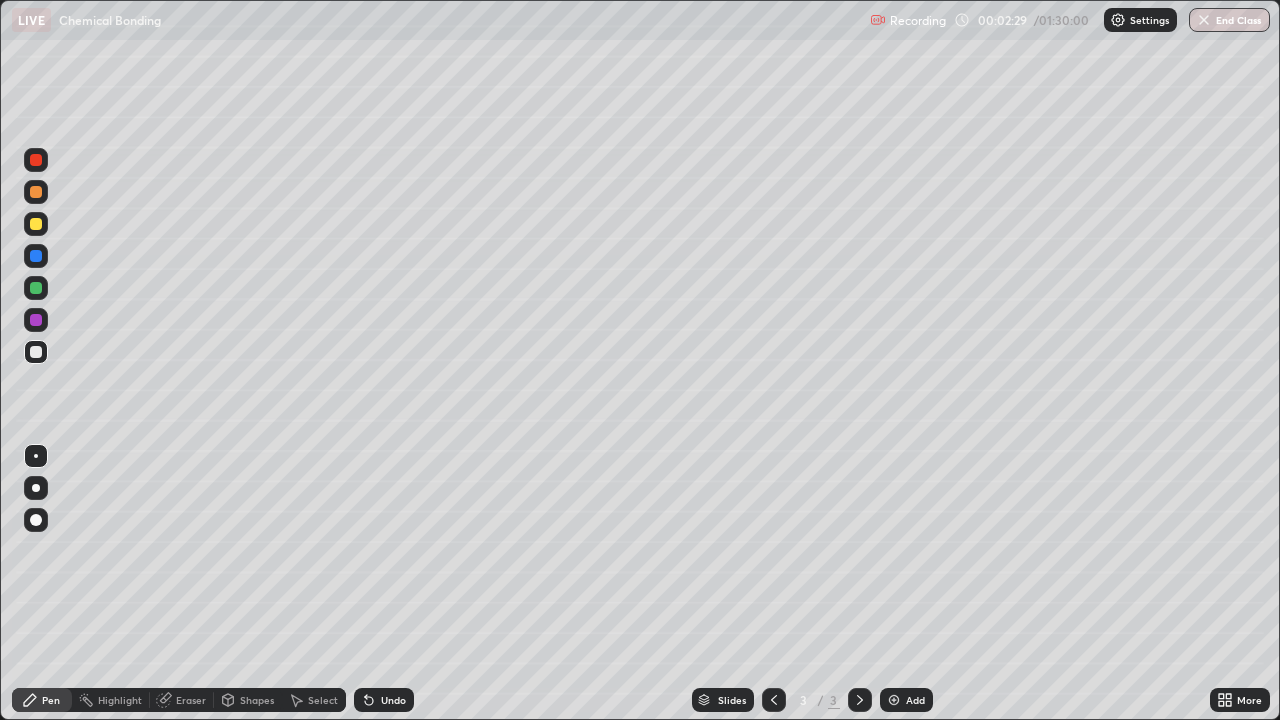 click 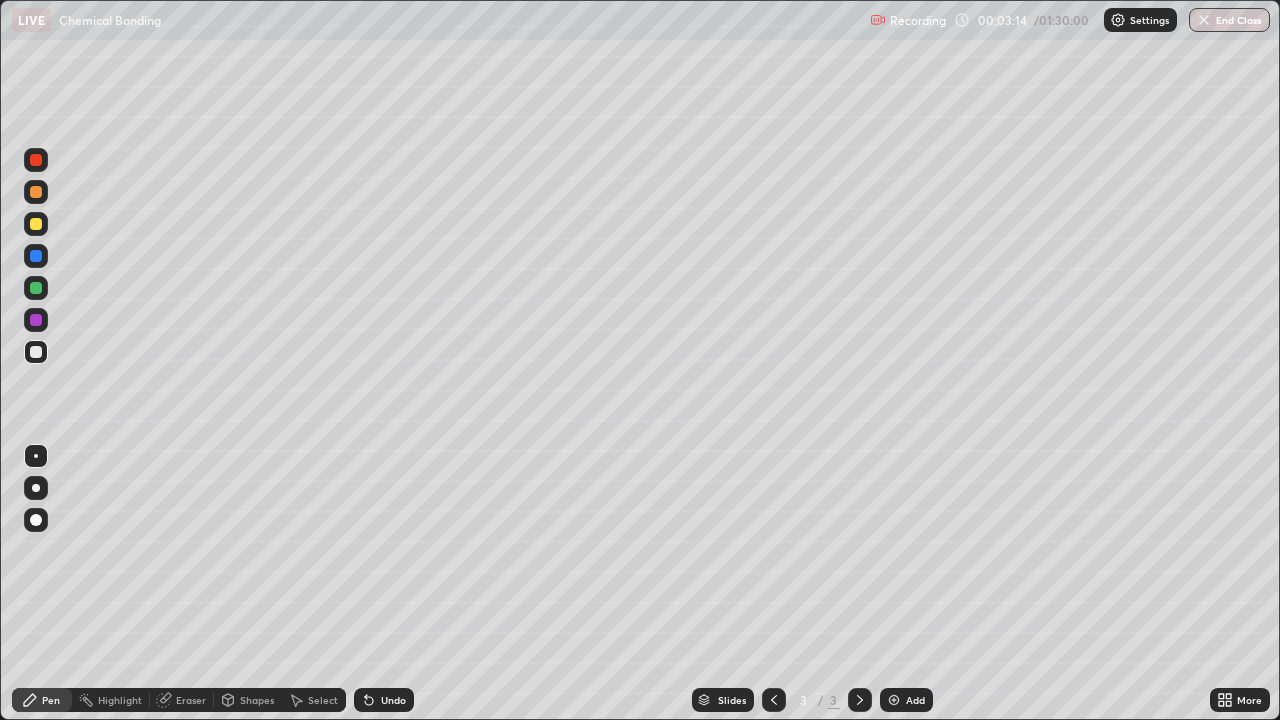 click on "Shapes" at bounding box center (257, 700) 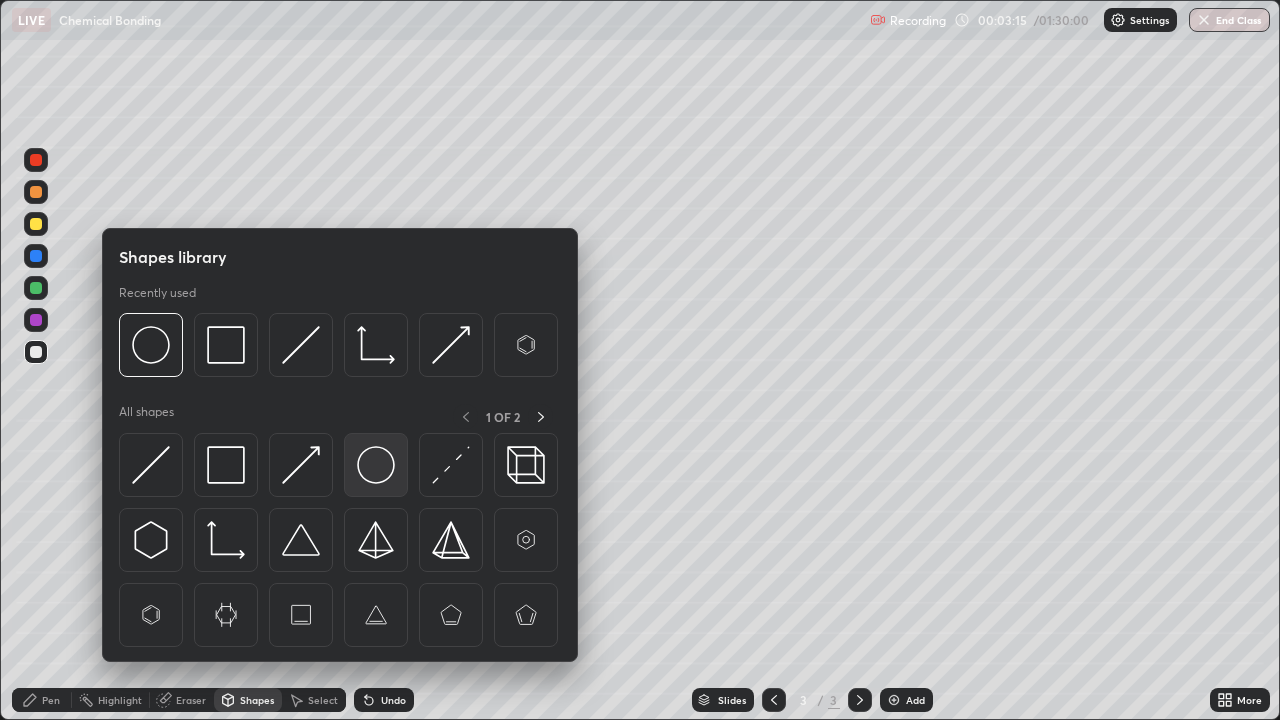 click at bounding box center [376, 465] 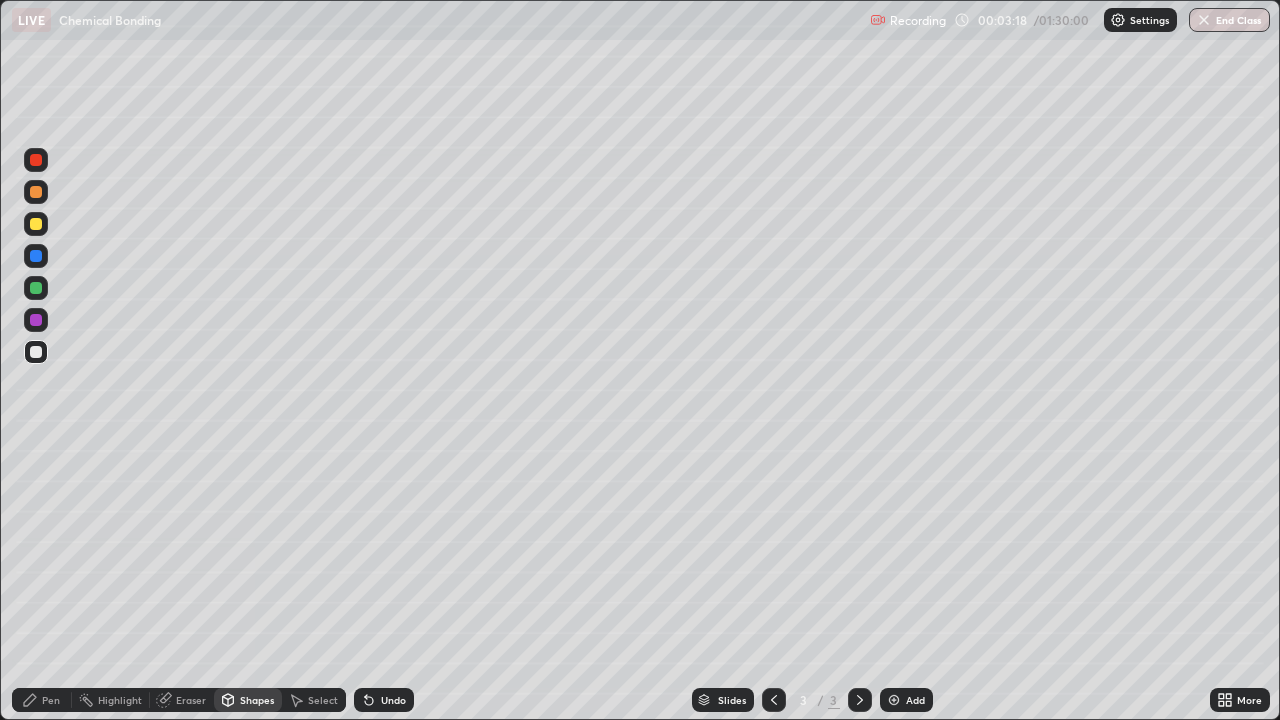 click on "Pen" at bounding box center (51, 700) 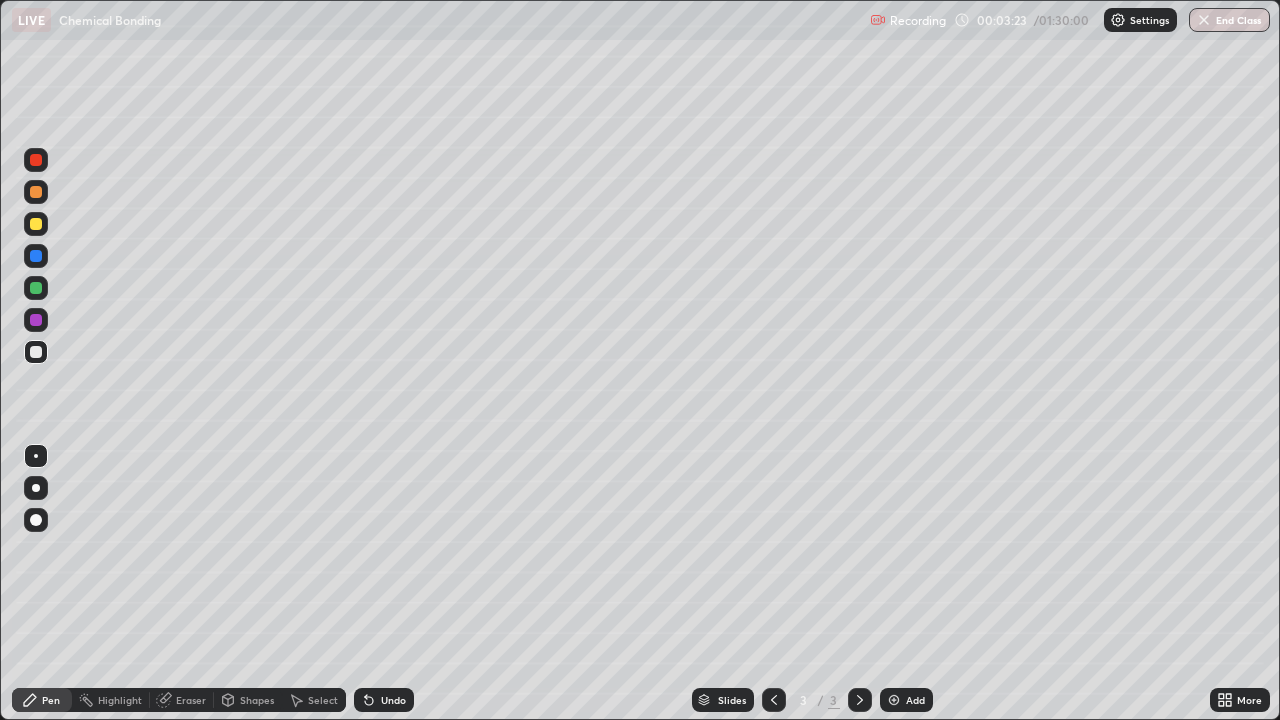 click on "Shapes" at bounding box center (257, 700) 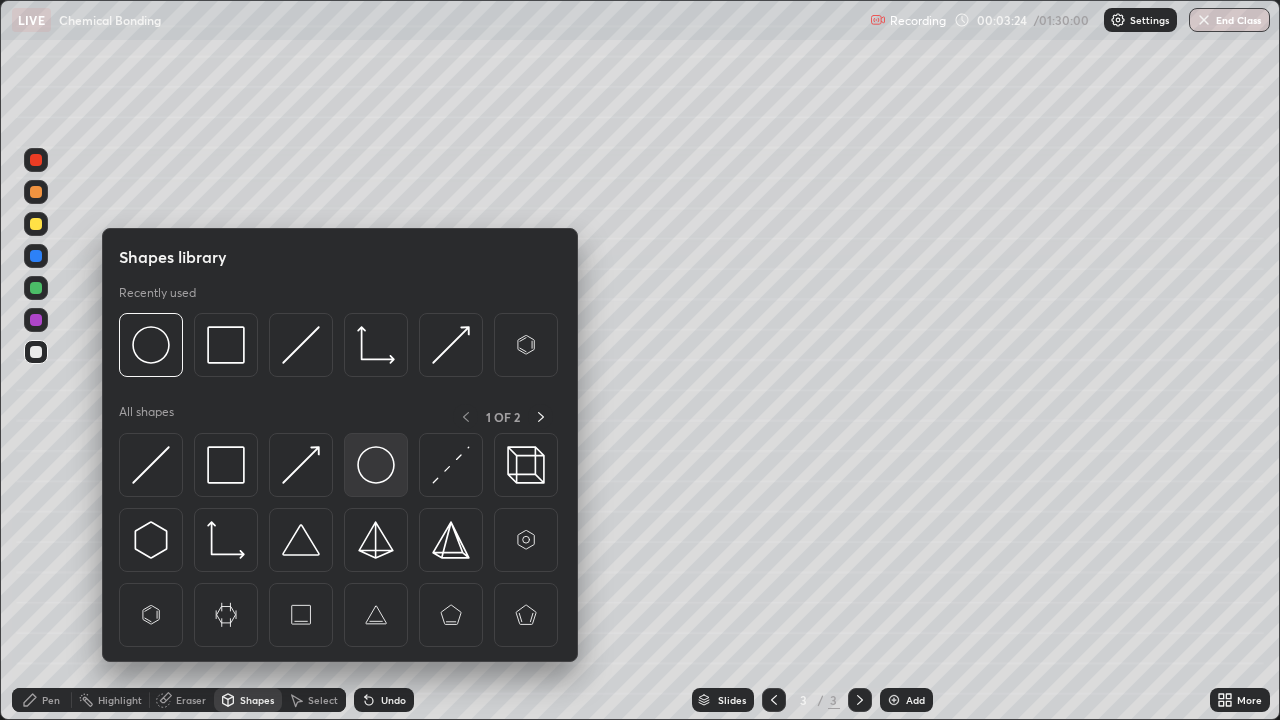 click at bounding box center (376, 465) 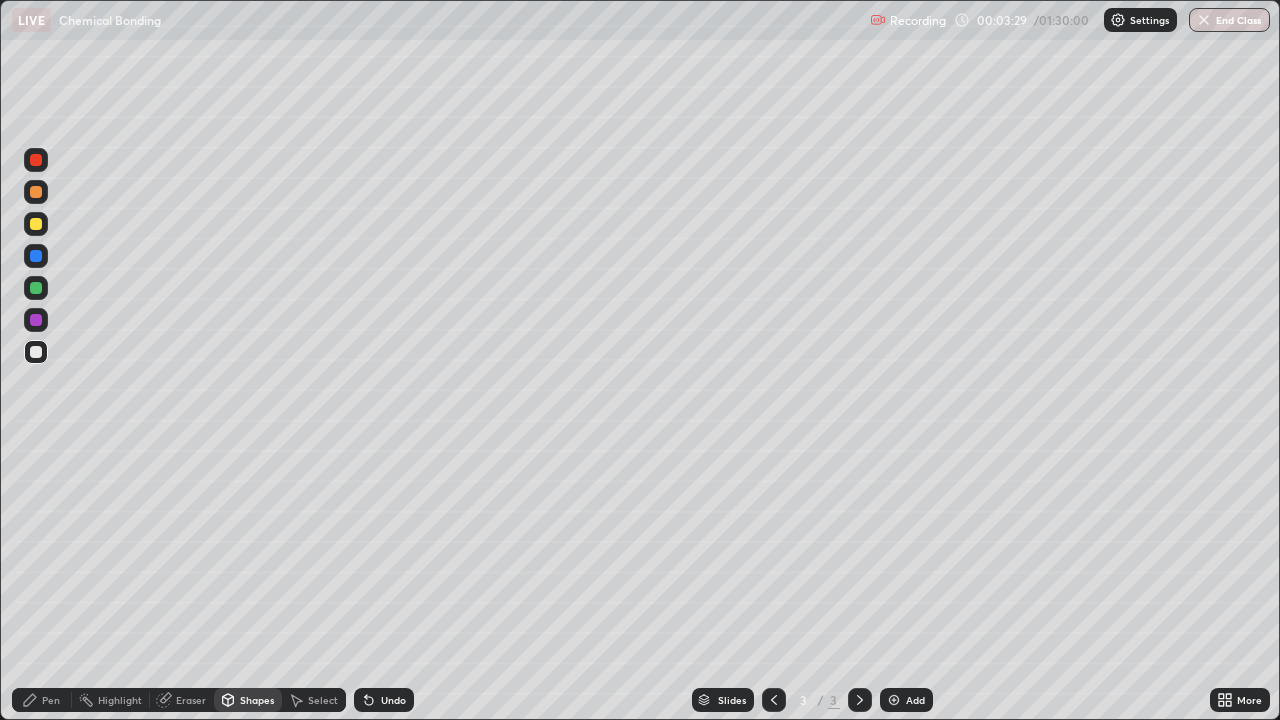 click on "Pen" at bounding box center [42, 700] 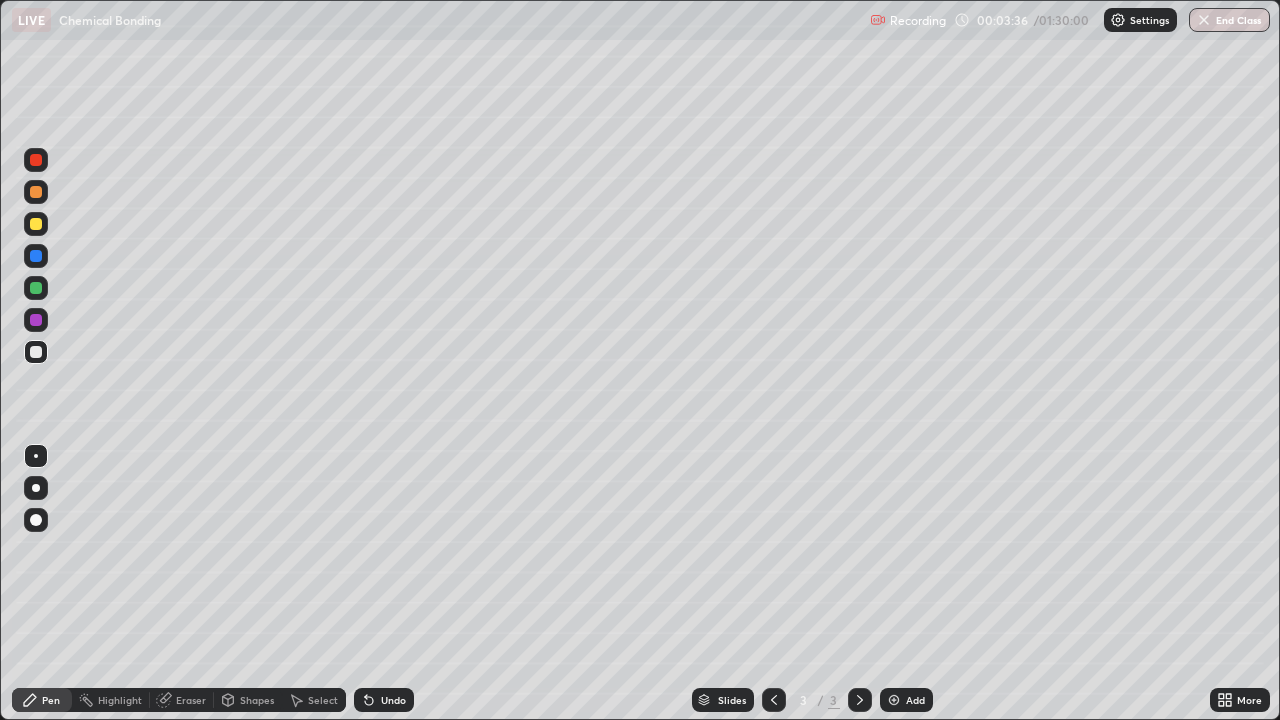 click on "Eraser" at bounding box center (191, 700) 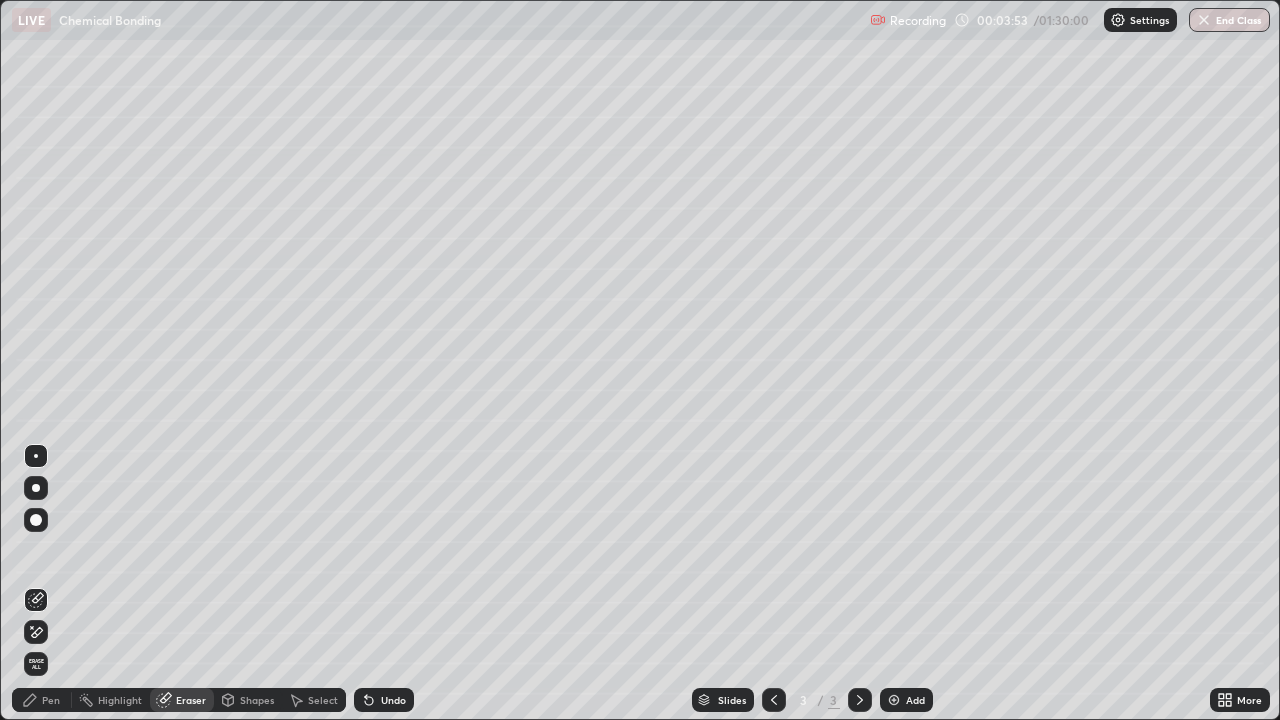 click 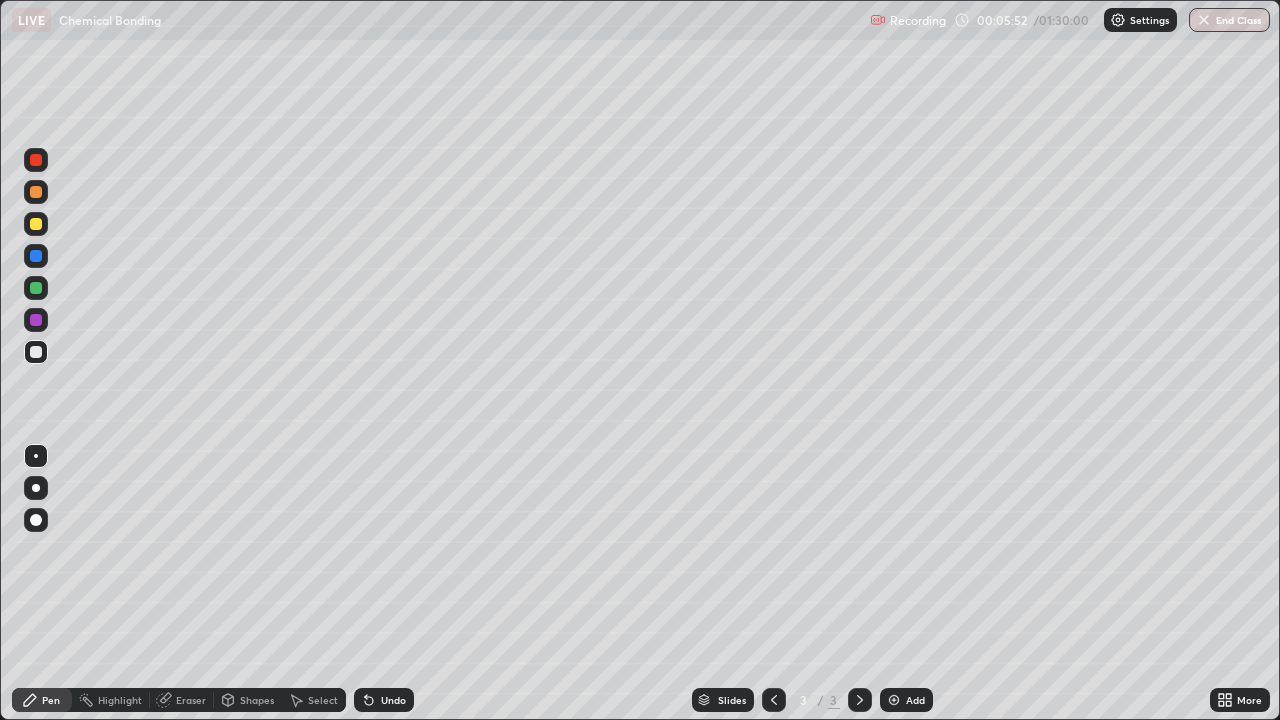 click on "Undo" at bounding box center [393, 700] 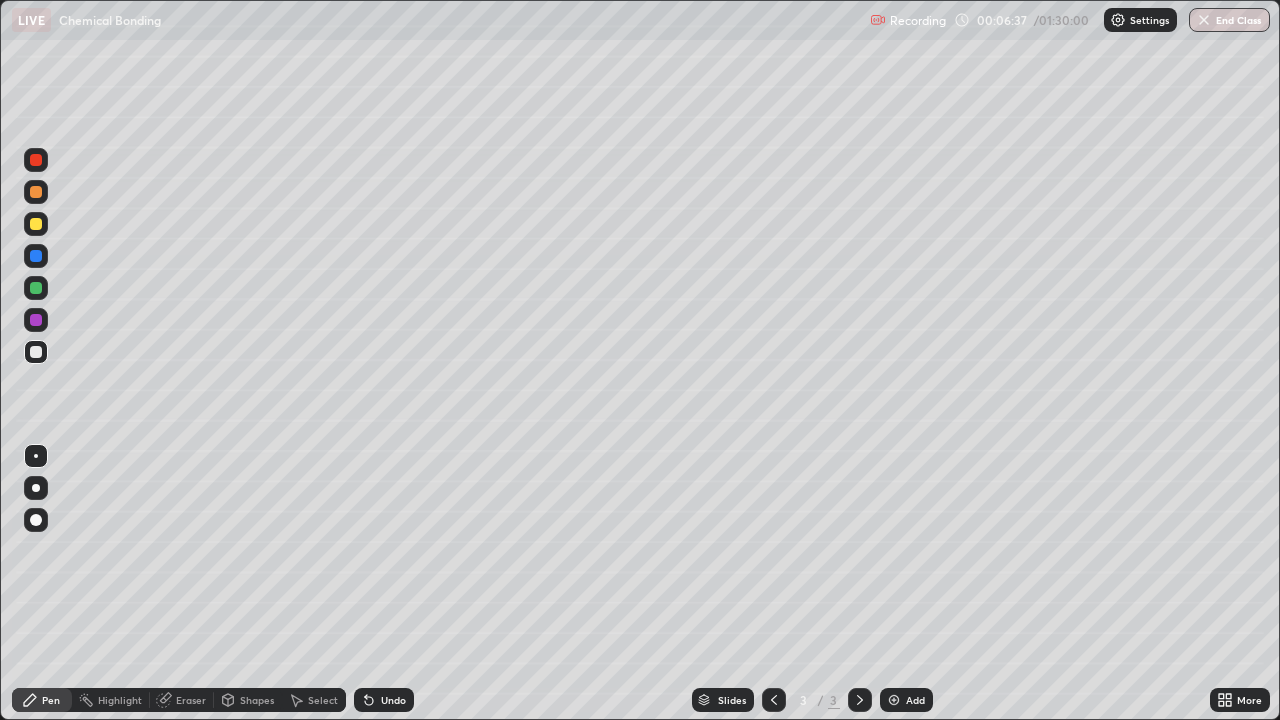 click on "Undo" at bounding box center (393, 700) 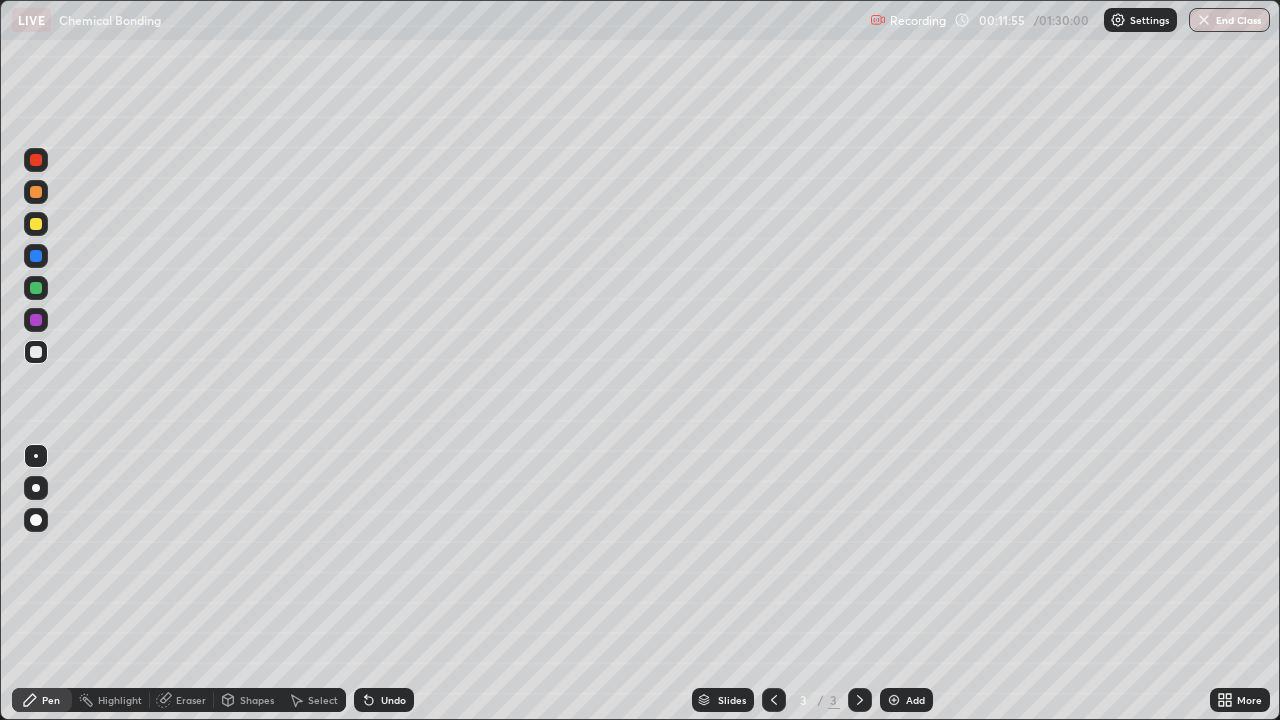 click at bounding box center [894, 700] 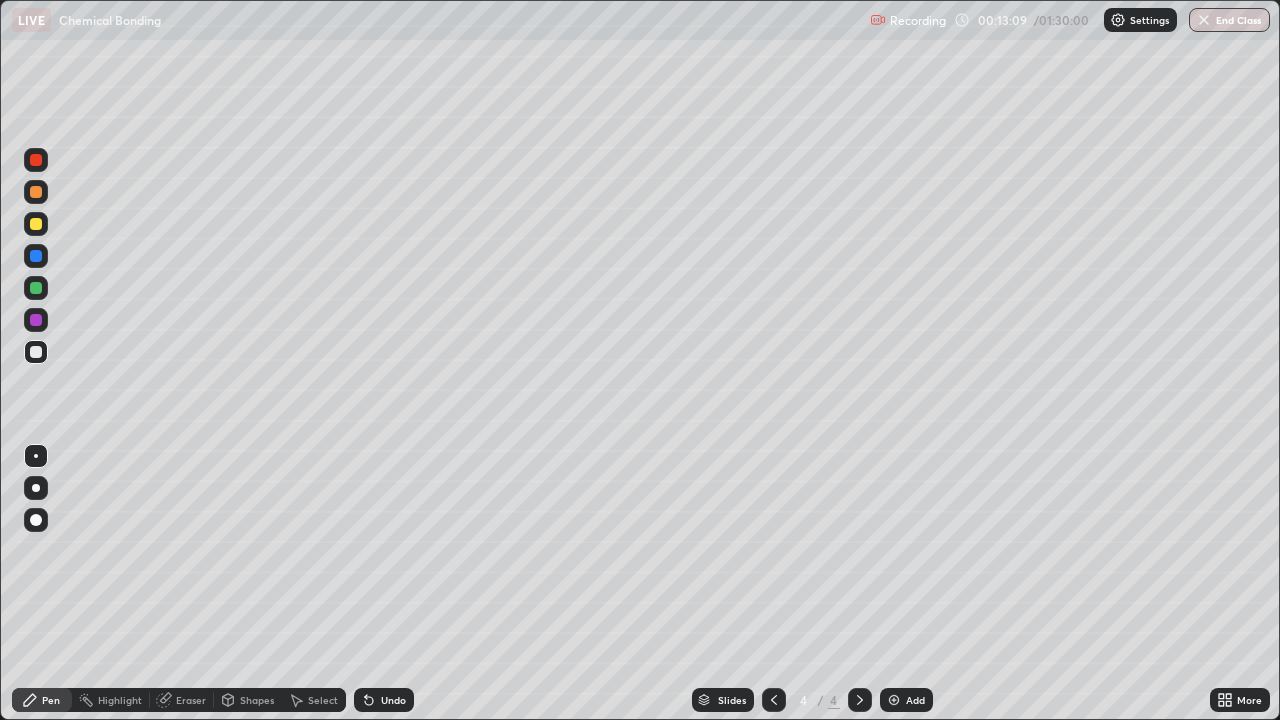 click on "Shapes" at bounding box center (257, 700) 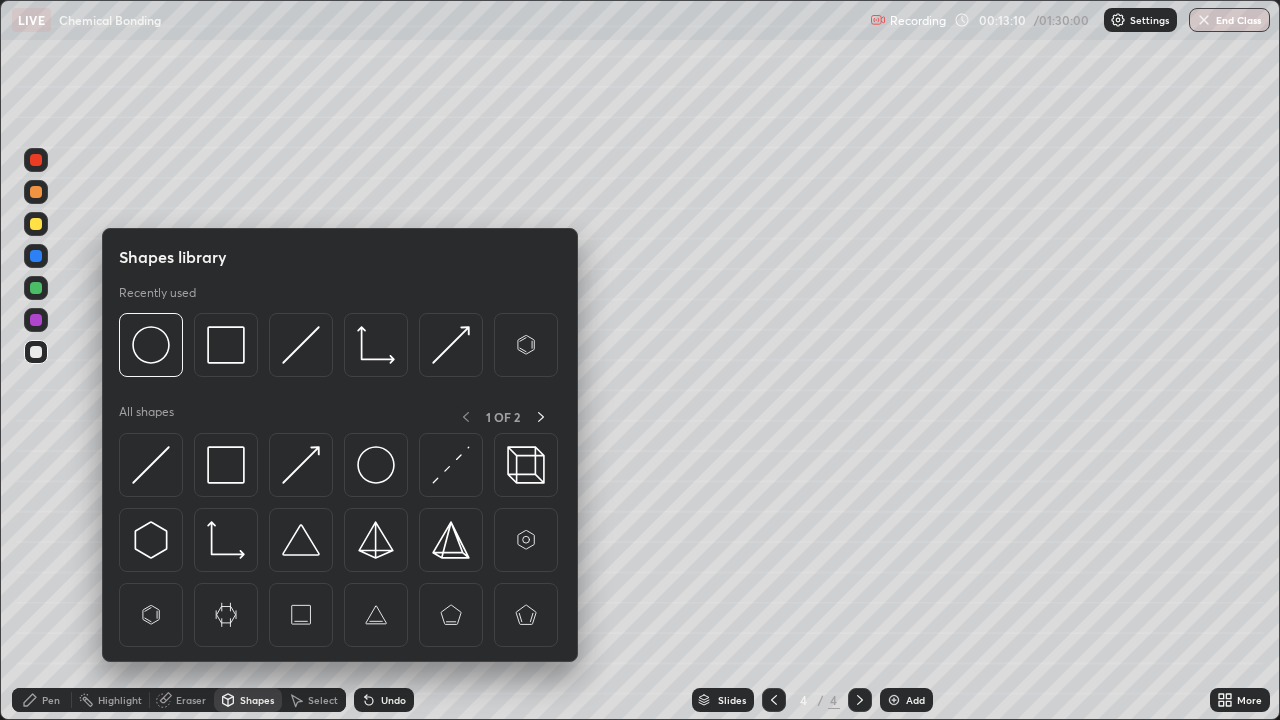click on "Eraser" at bounding box center (191, 700) 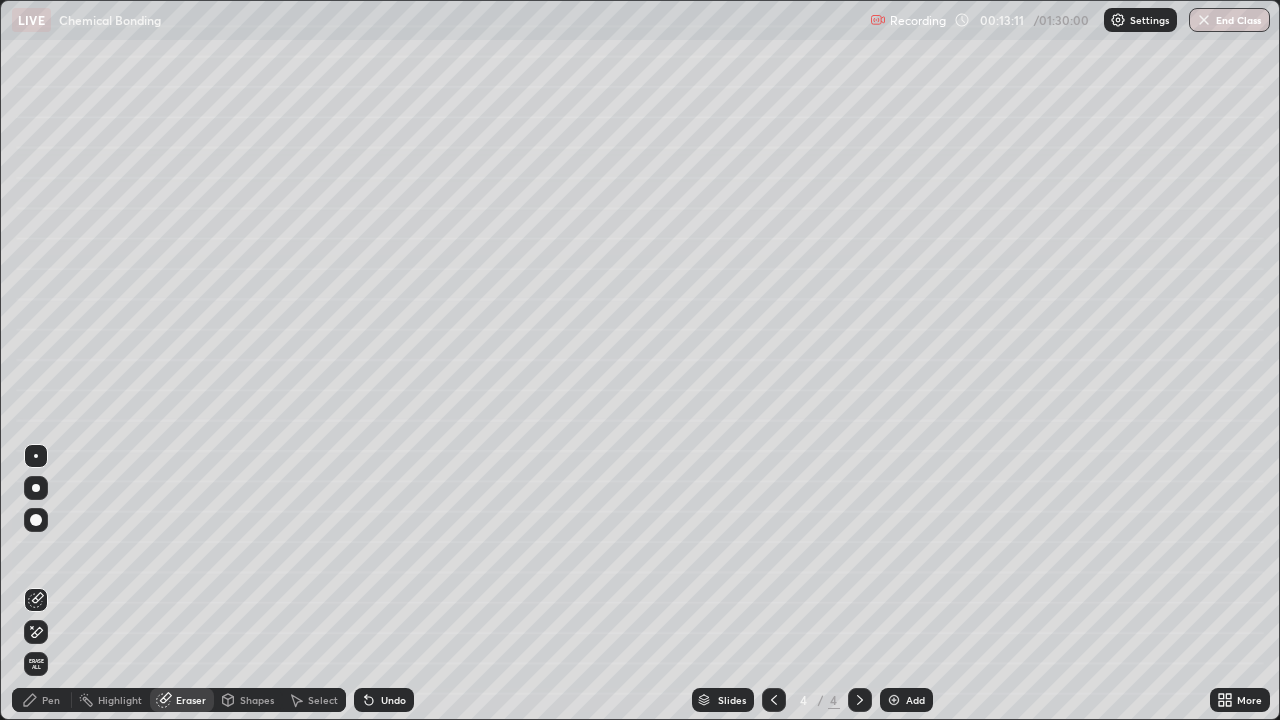 click on "Erase all" at bounding box center [36, 664] 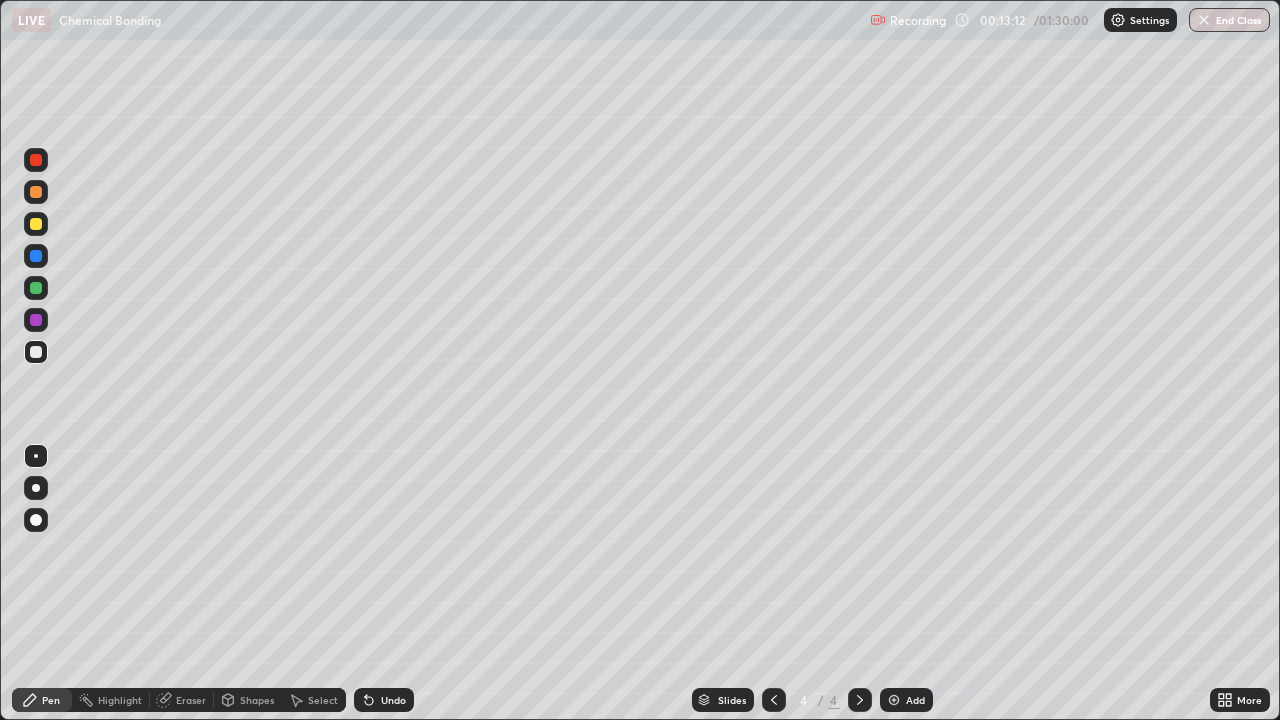 click on "Pen" at bounding box center (42, 700) 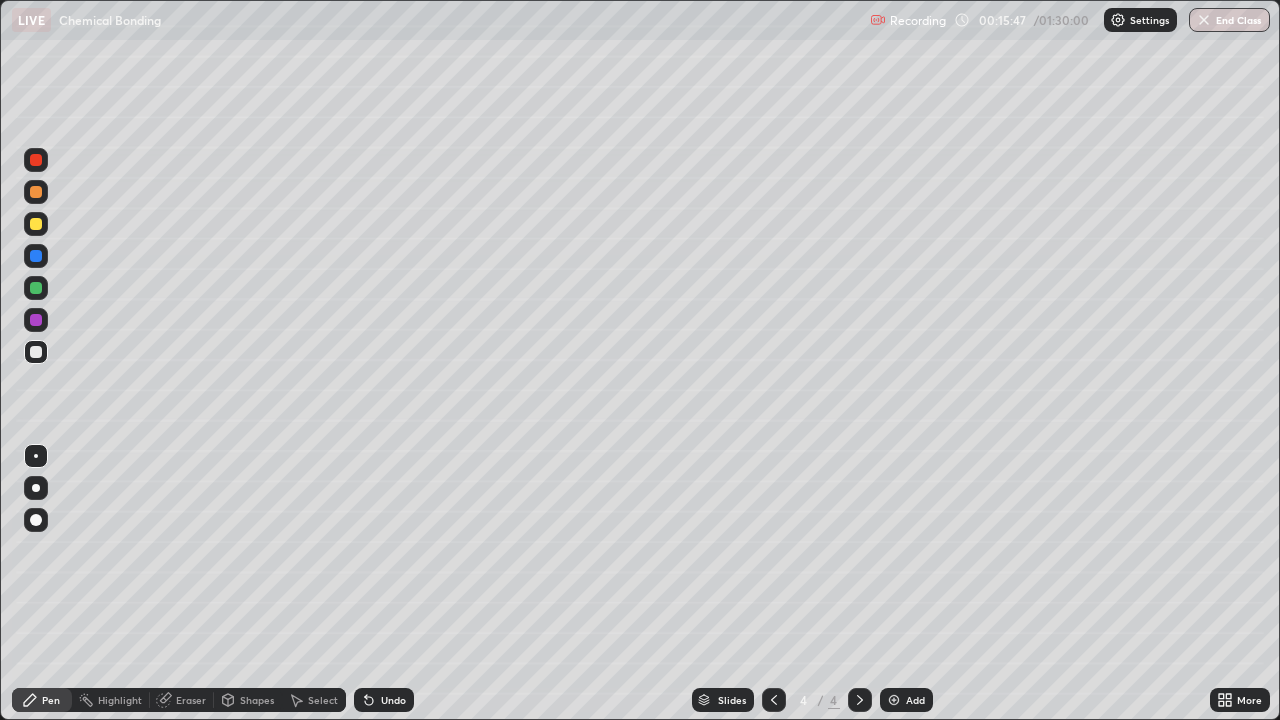 click on "Shapes" at bounding box center [257, 700] 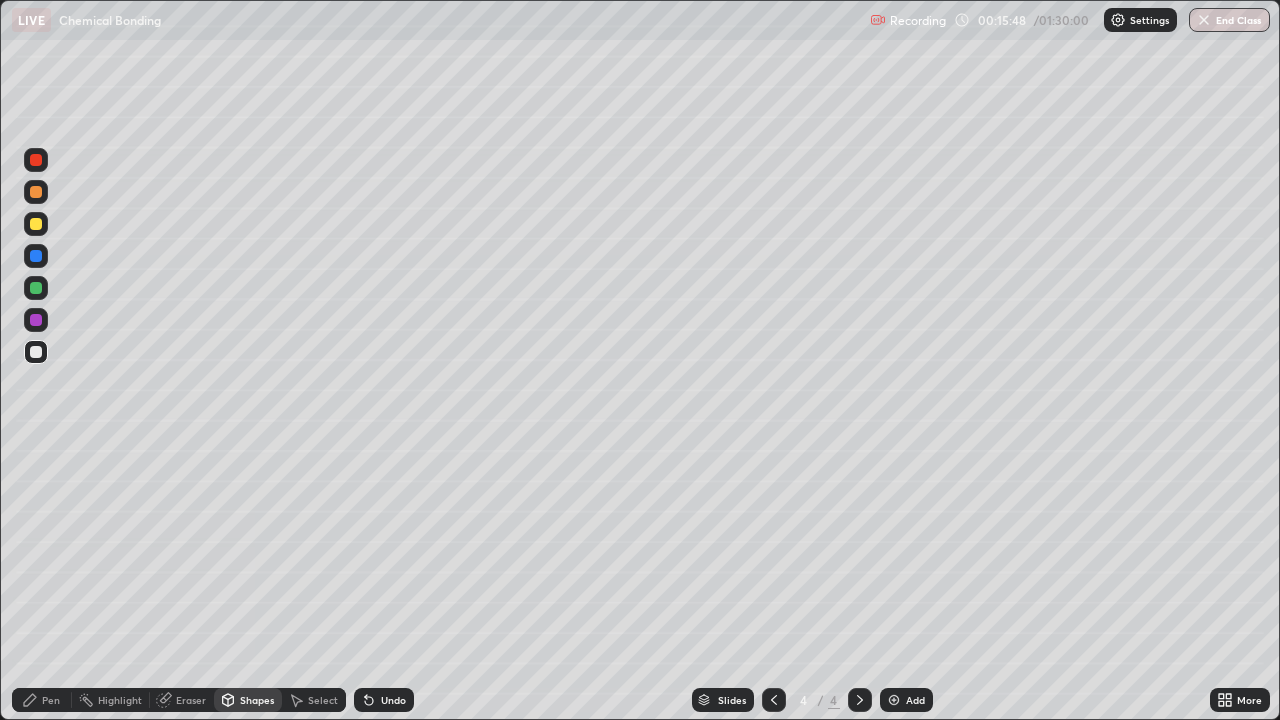 click on "Eraser" at bounding box center (182, 700) 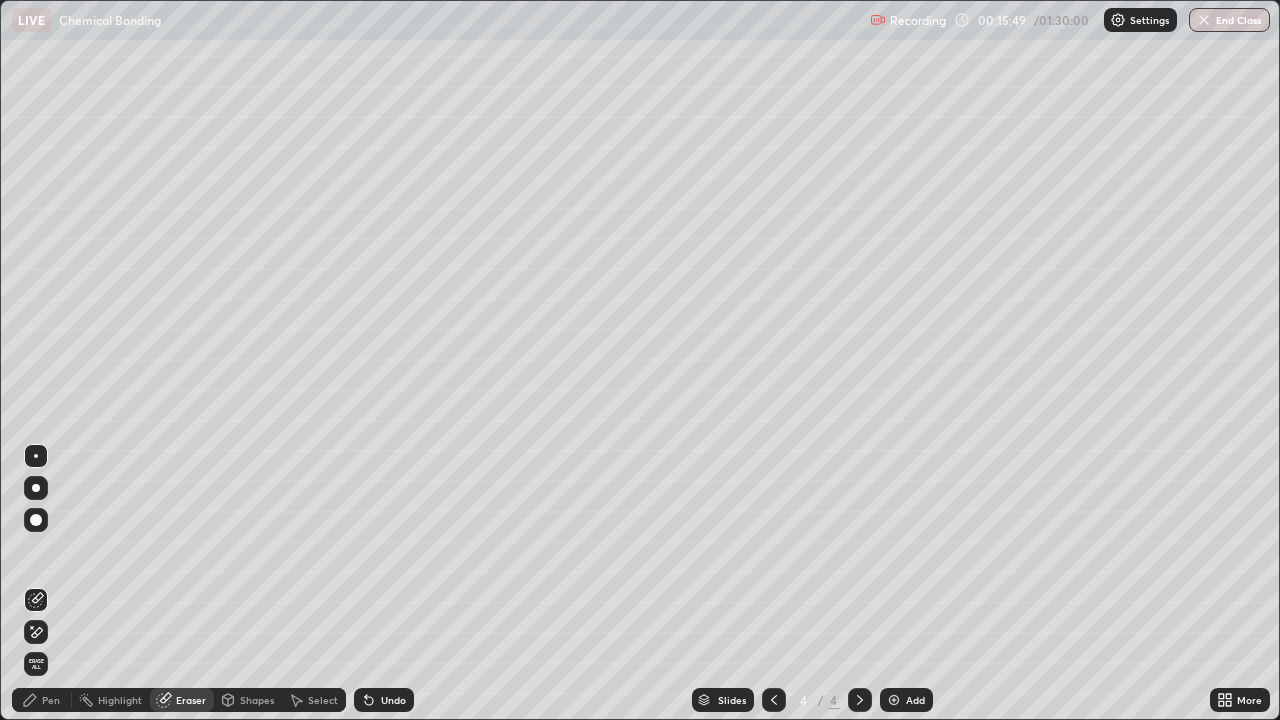 click on "Erase all" at bounding box center [36, 664] 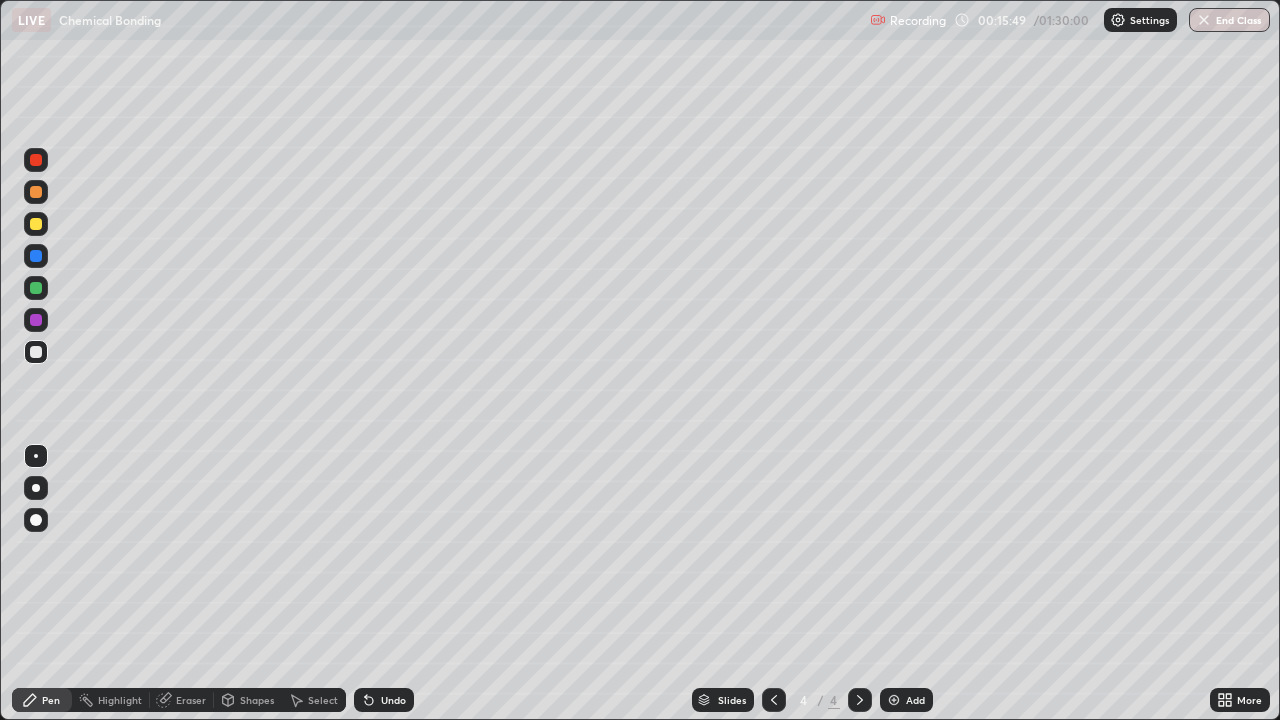 click on "Pen" at bounding box center [51, 700] 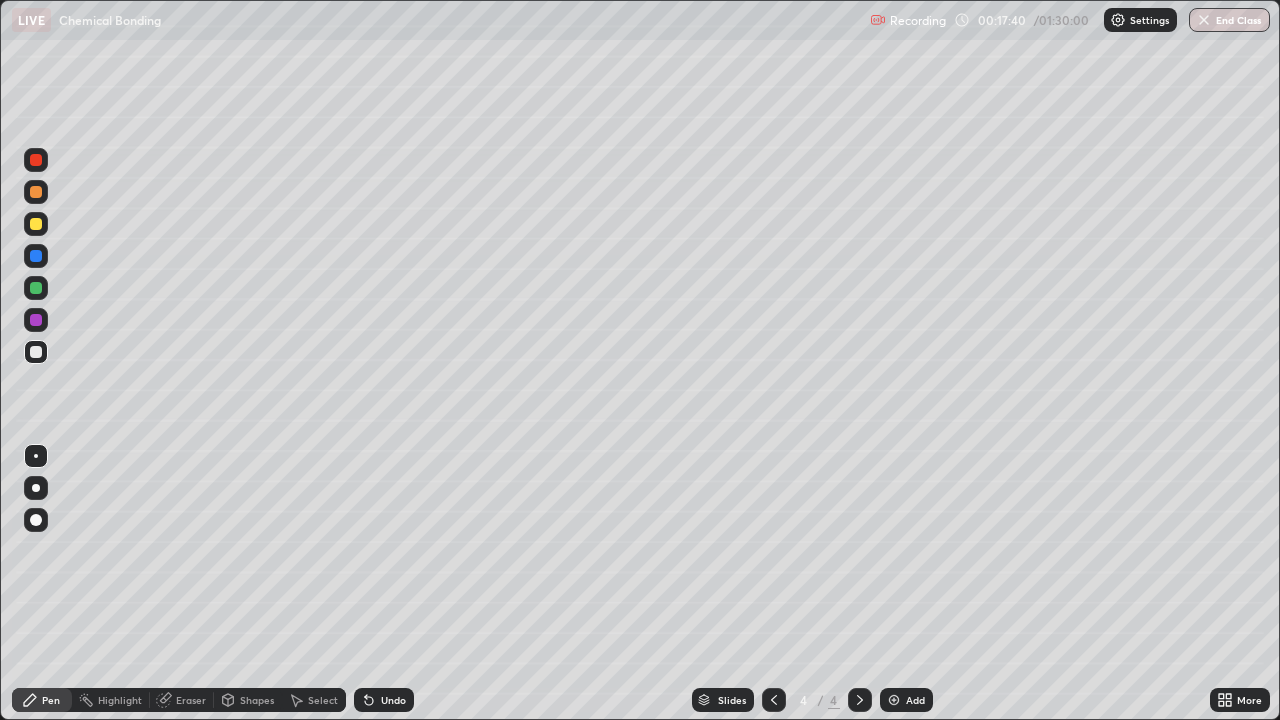 click 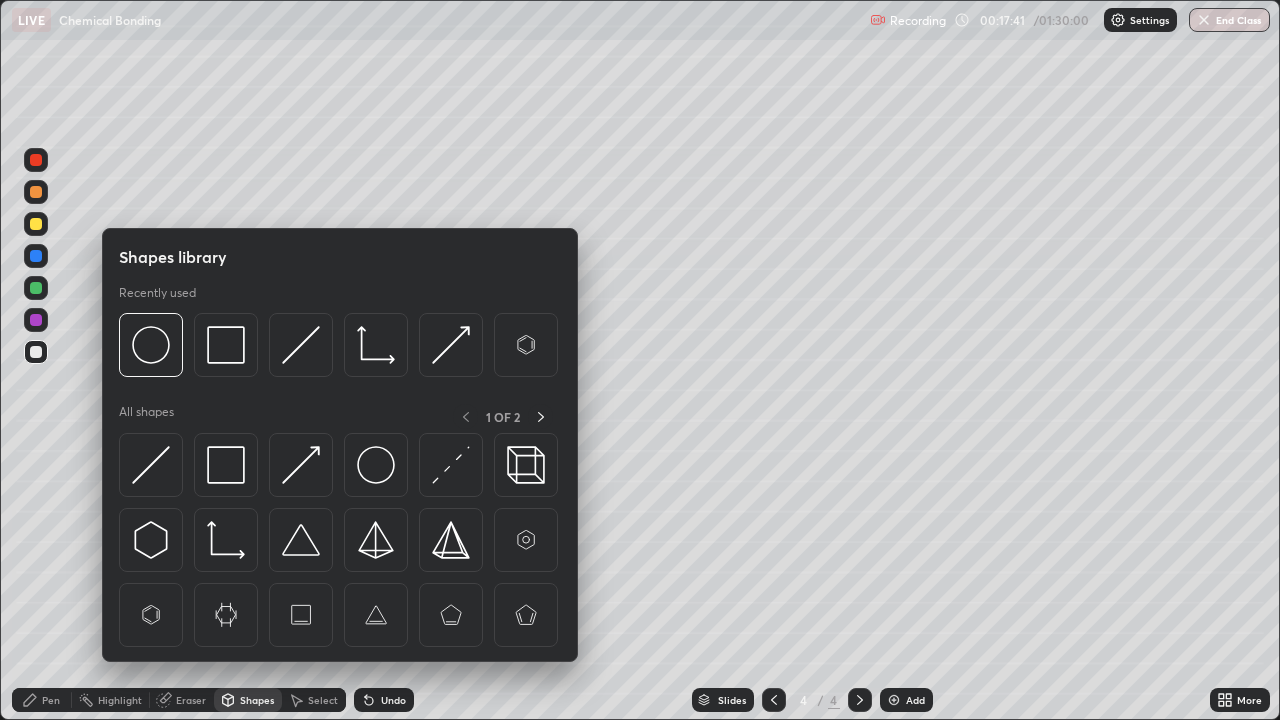 click on "Eraser" at bounding box center [182, 700] 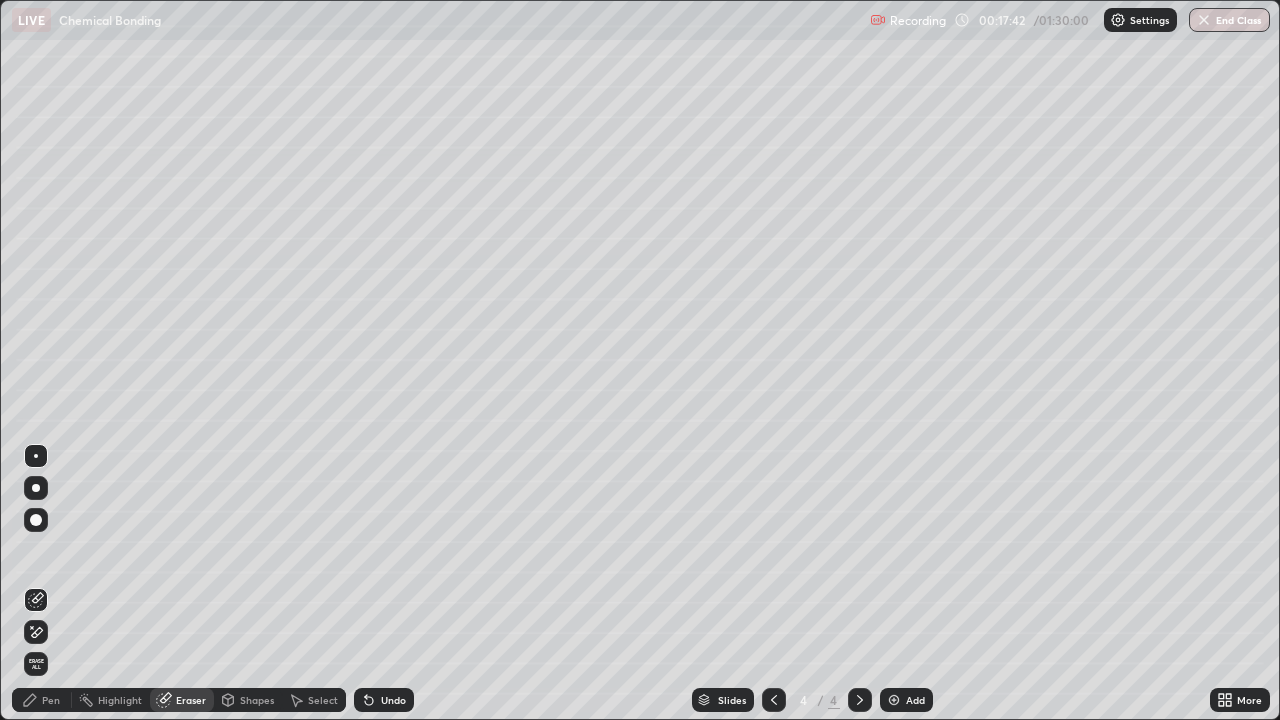 click on "Erase all" at bounding box center (36, 664) 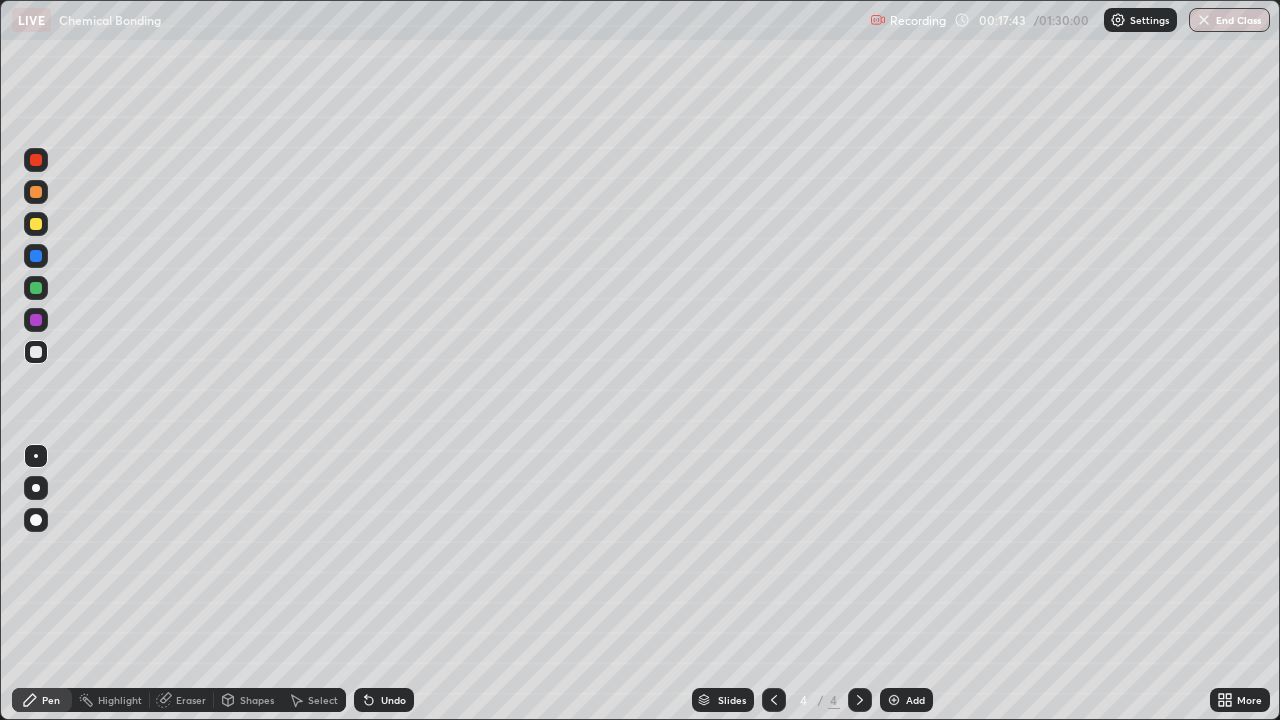 click on "Pen" at bounding box center [51, 700] 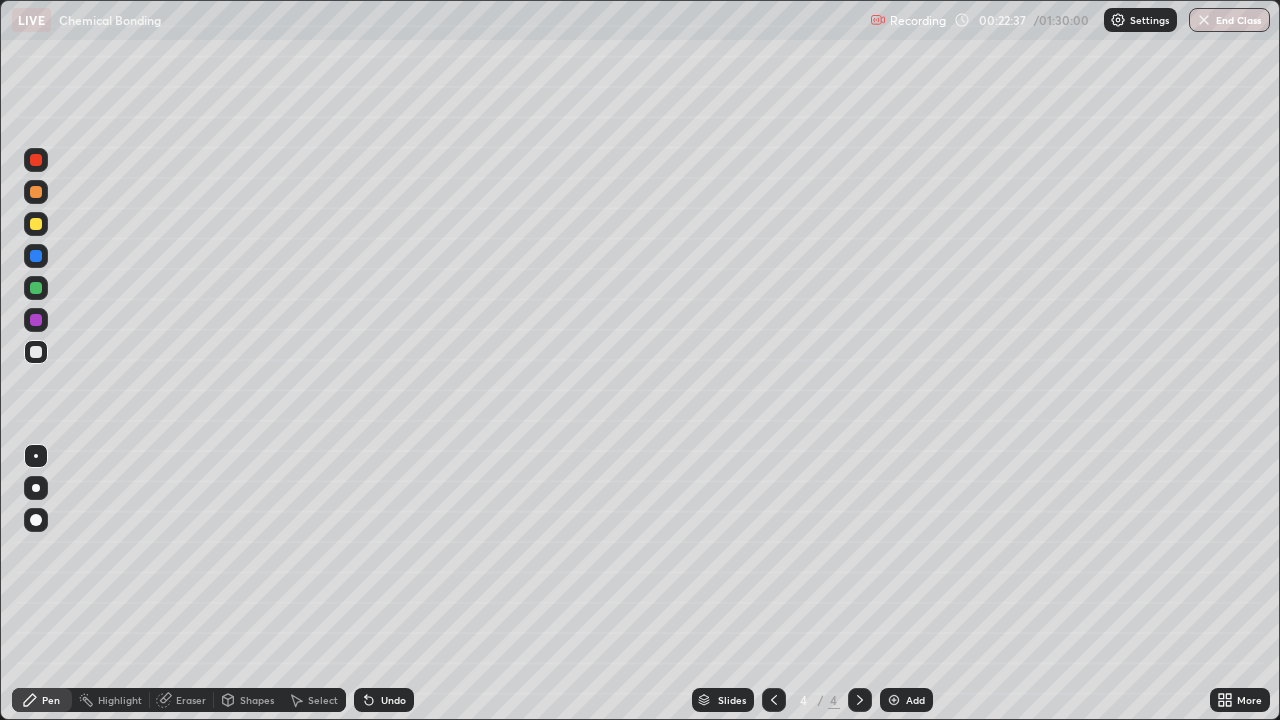 click on "Undo" at bounding box center [384, 700] 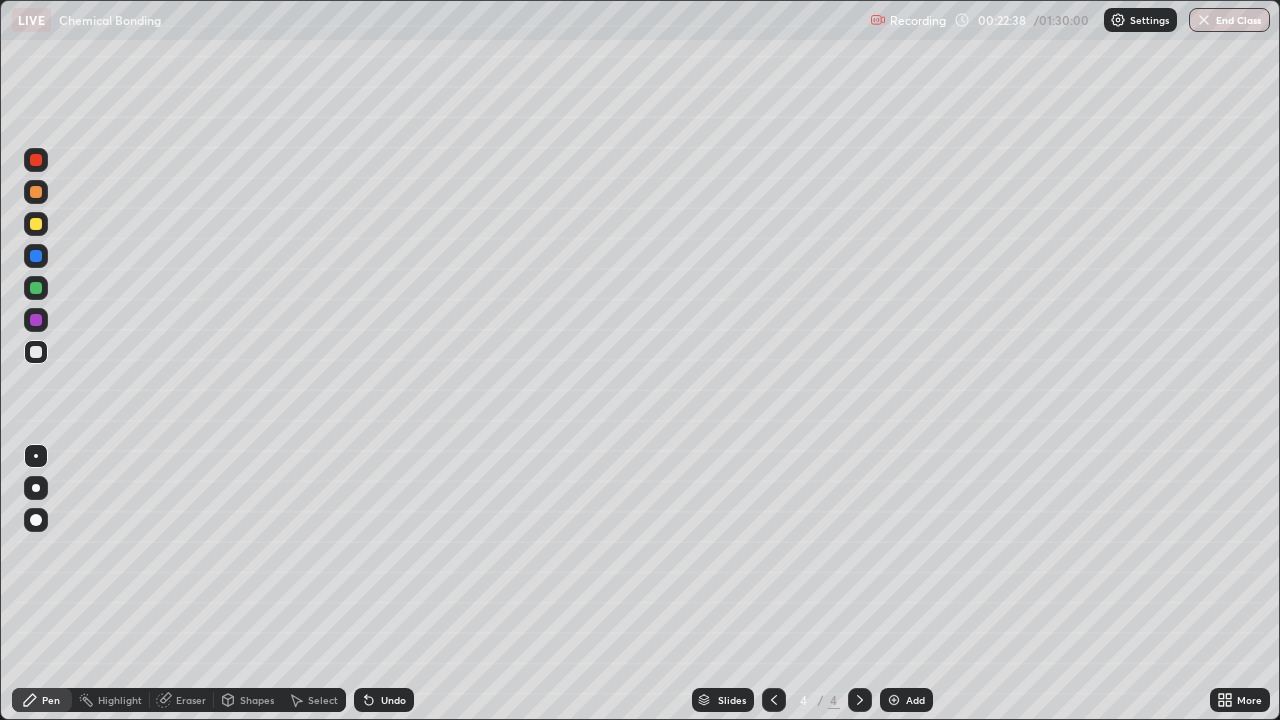 click on "Undo" at bounding box center [384, 700] 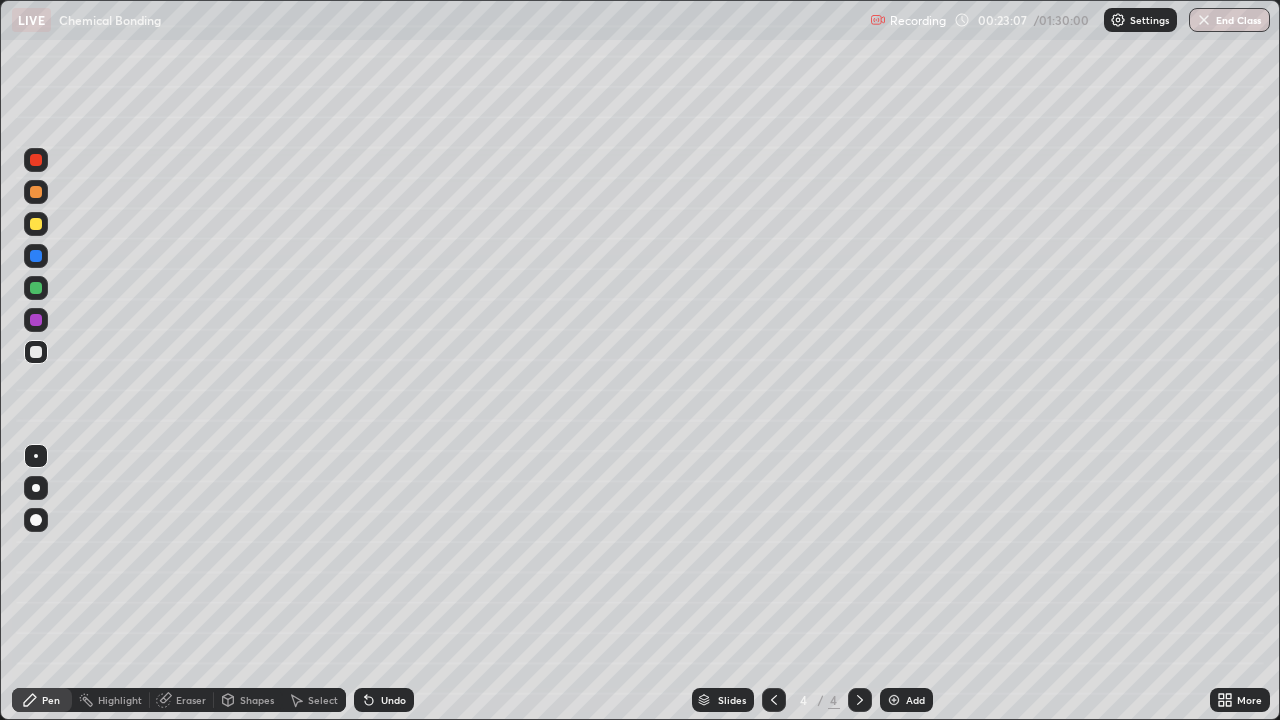 click on "Undo" at bounding box center (393, 700) 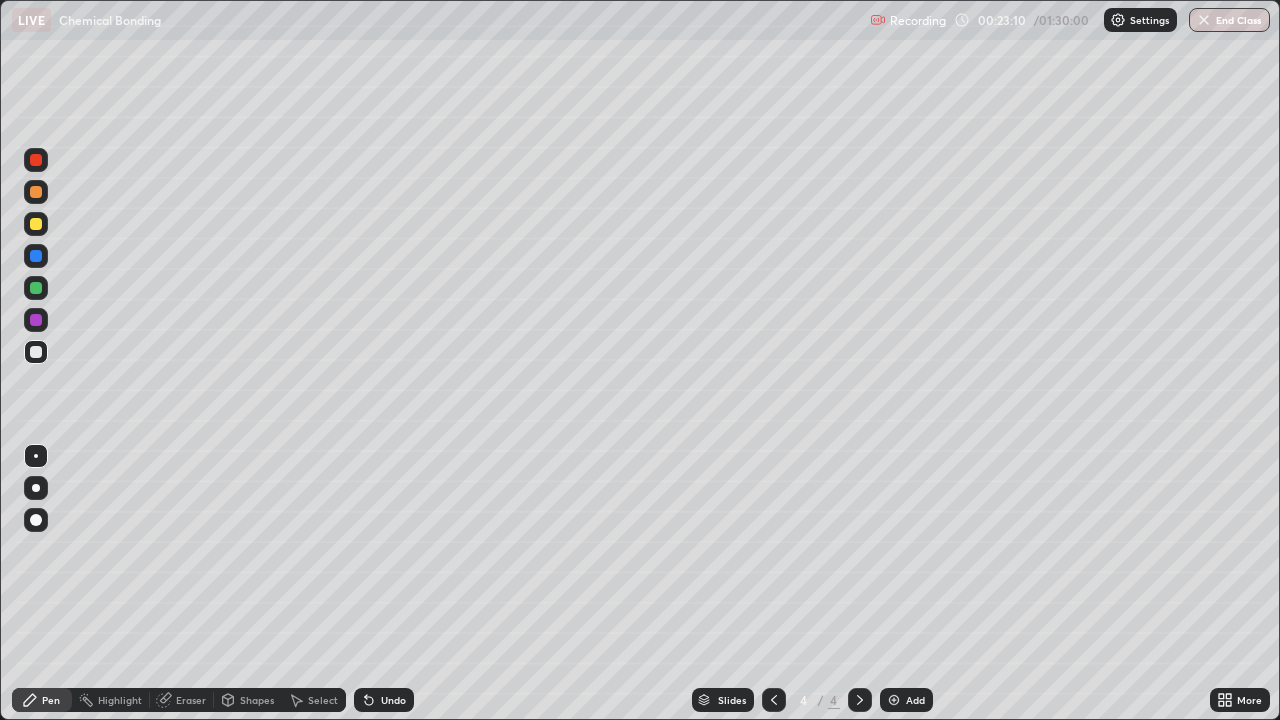 click on "Undo" at bounding box center (384, 700) 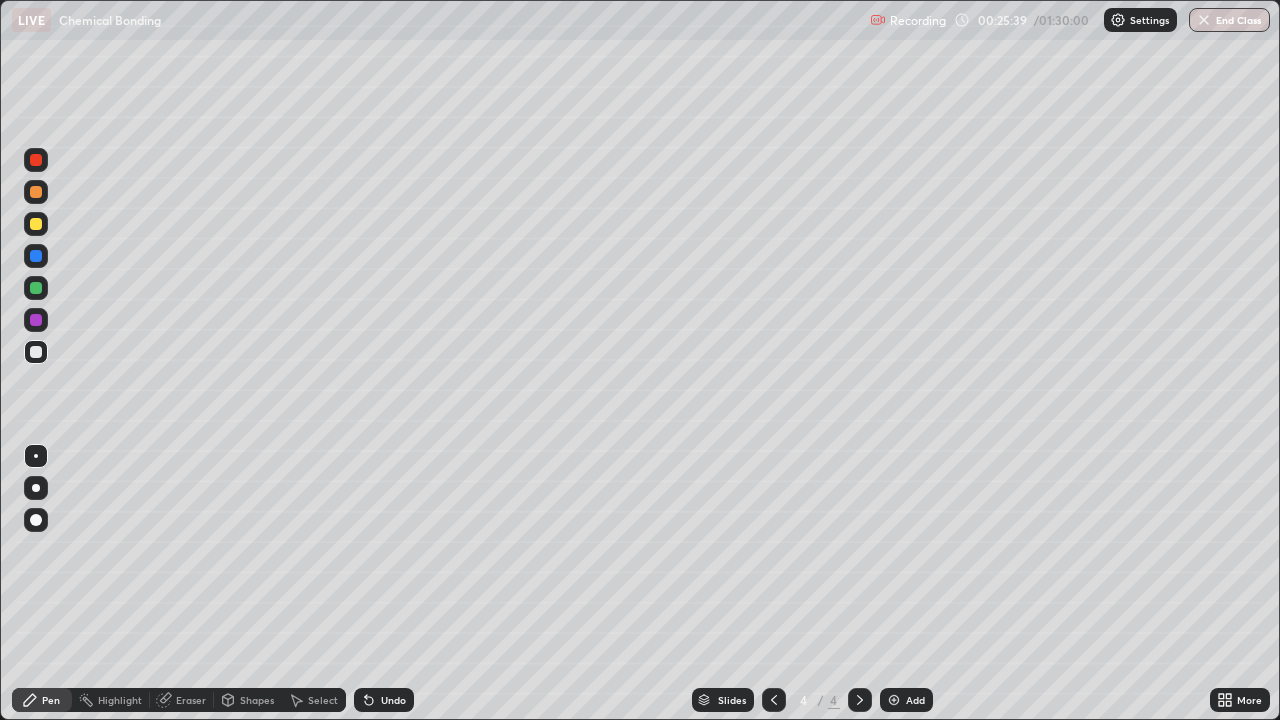 click at bounding box center [36, 224] 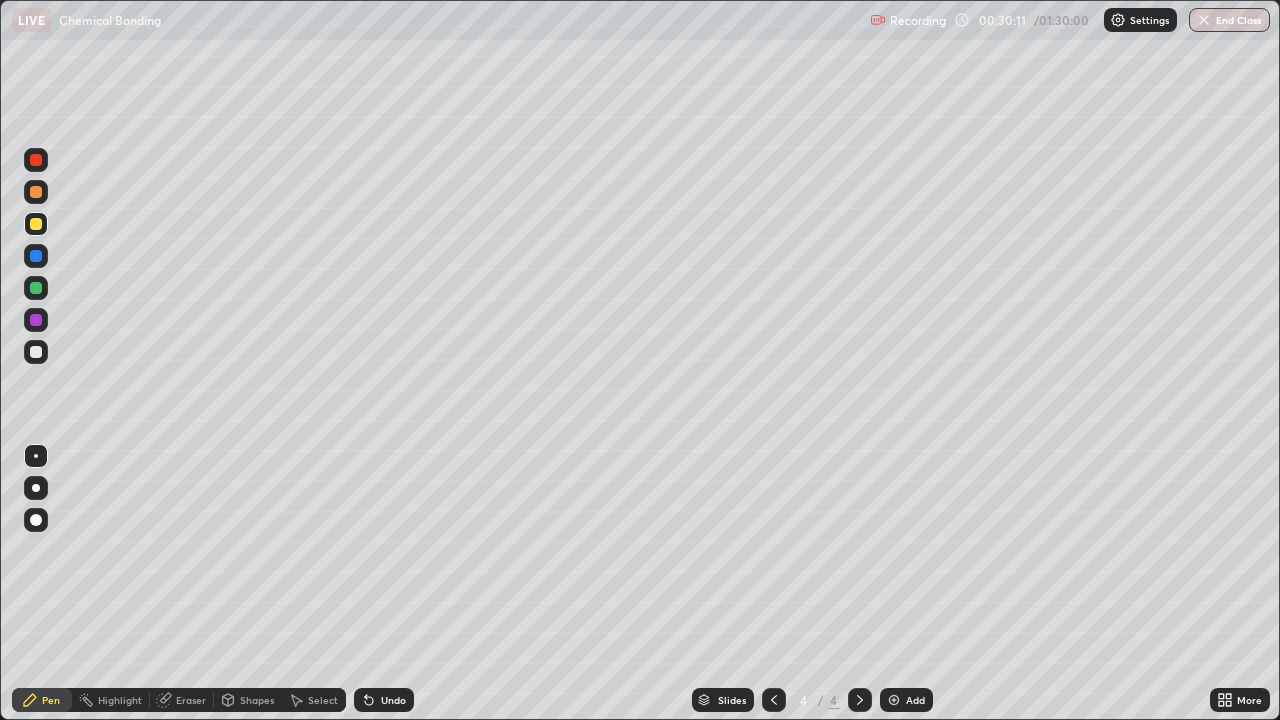 click at bounding box center [894, 700] 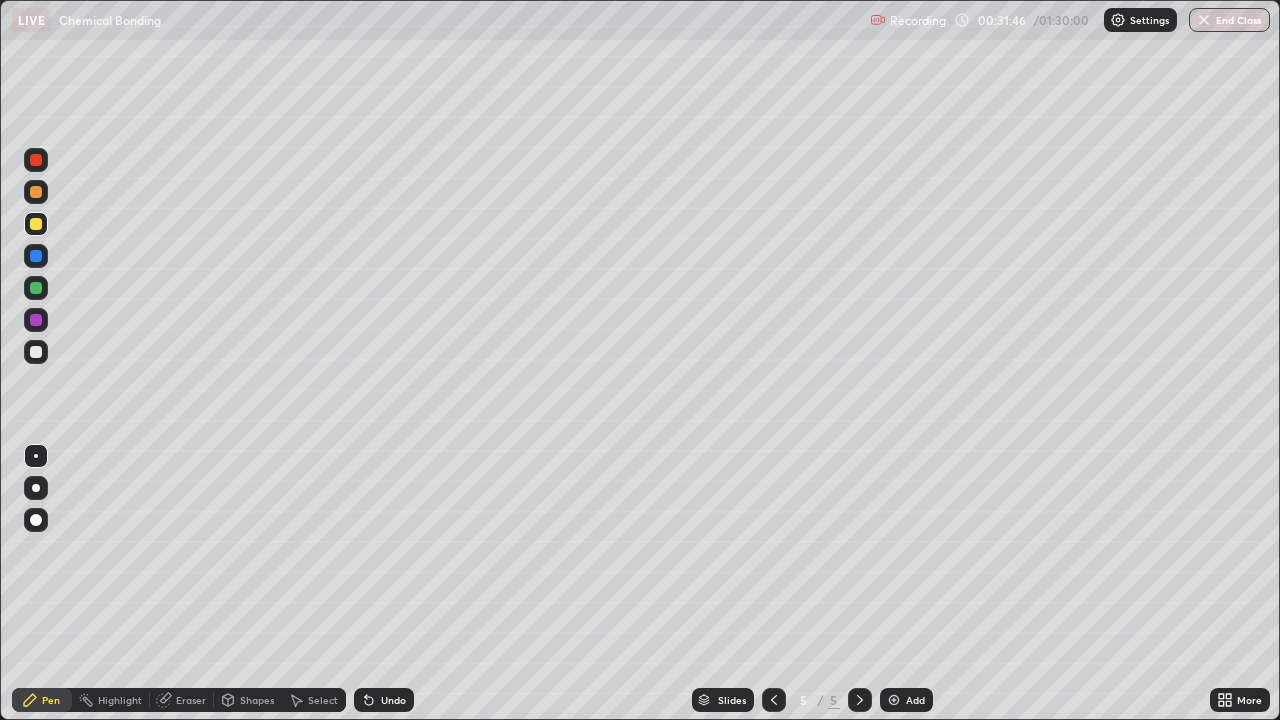 click on "Undo" at bounding box center (393, 700) 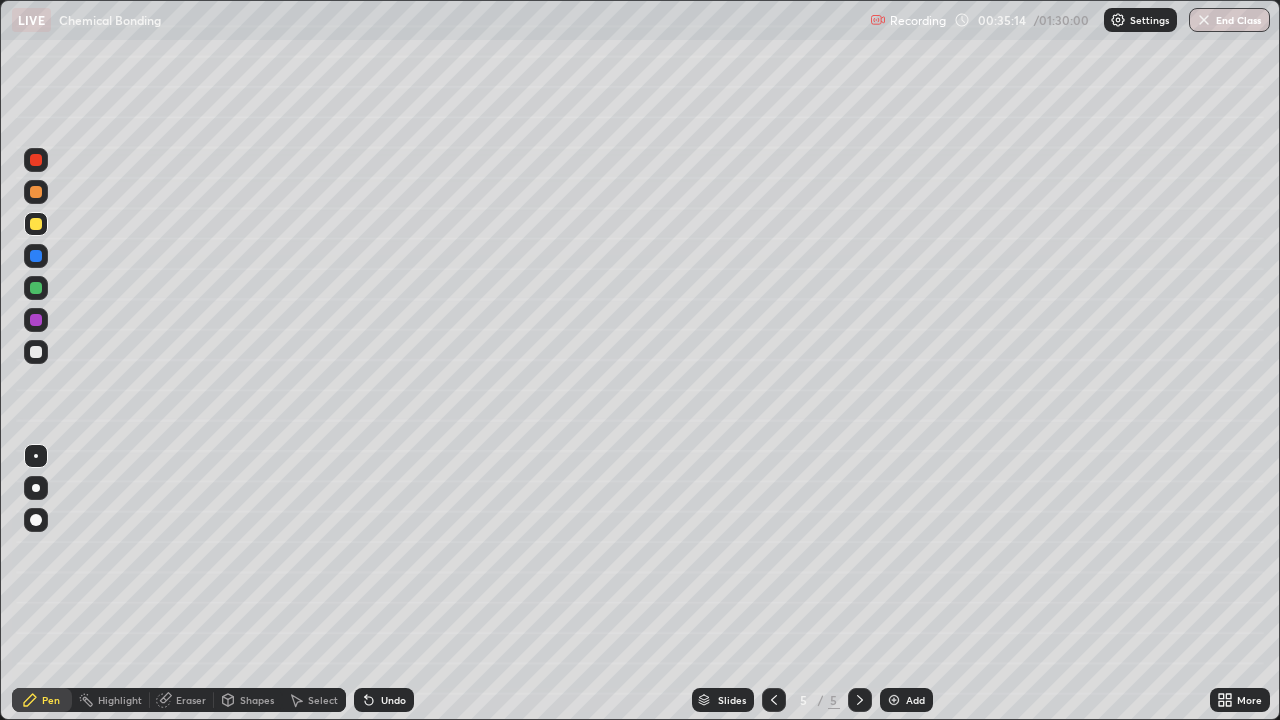 click on "Undo" at bounding box center [393, 700] 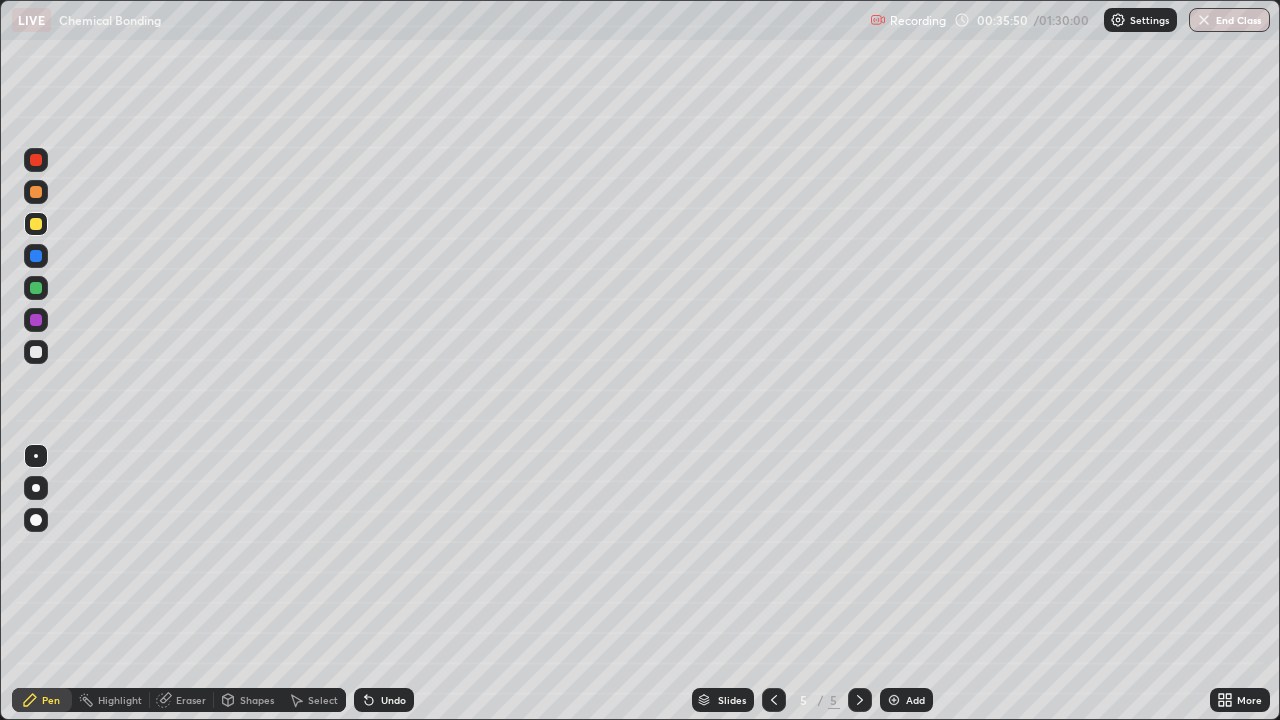 click on "Undo" at bounding box center [384, 700] 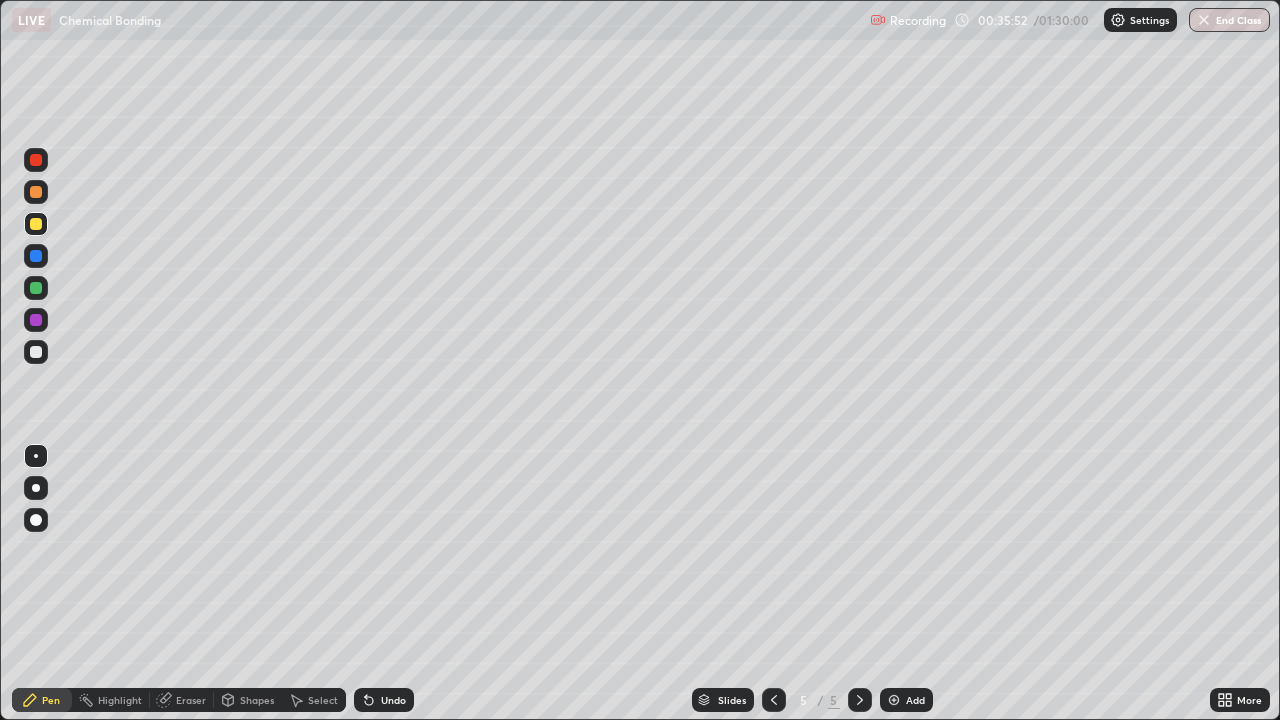 click on "Undo" at bounding box center [393, 700] 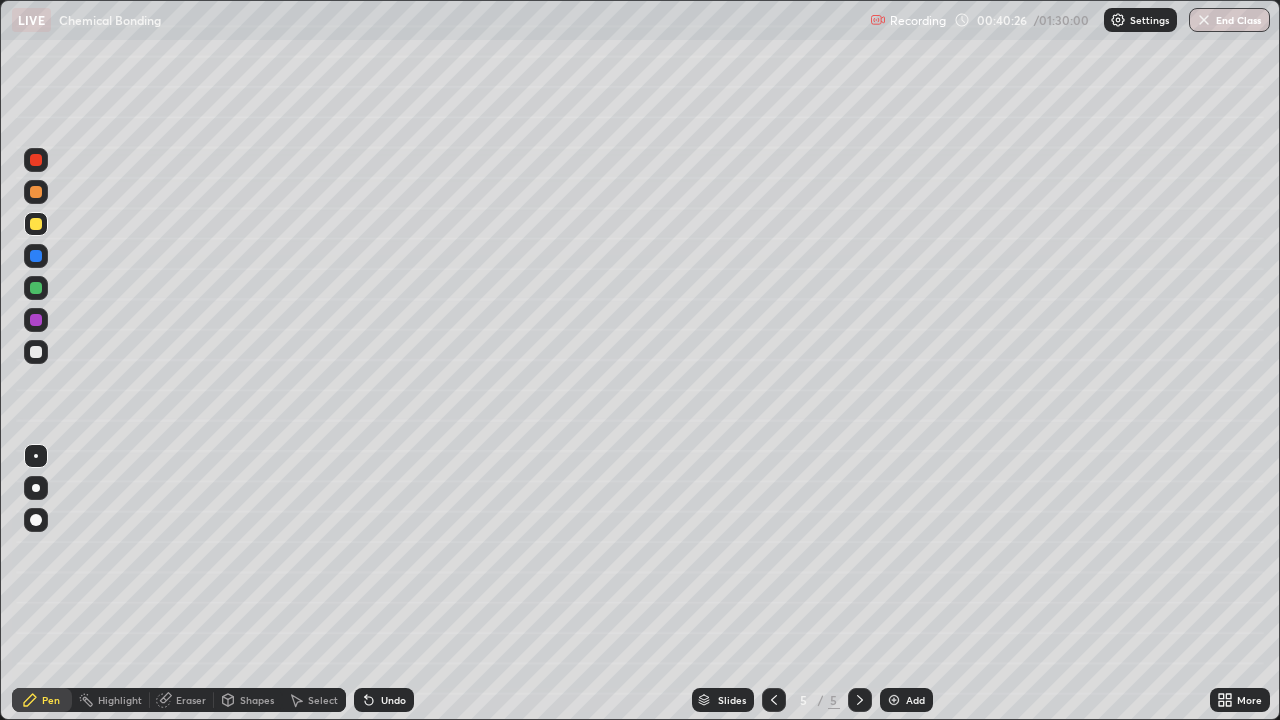 click at bounding box center [36, 352] 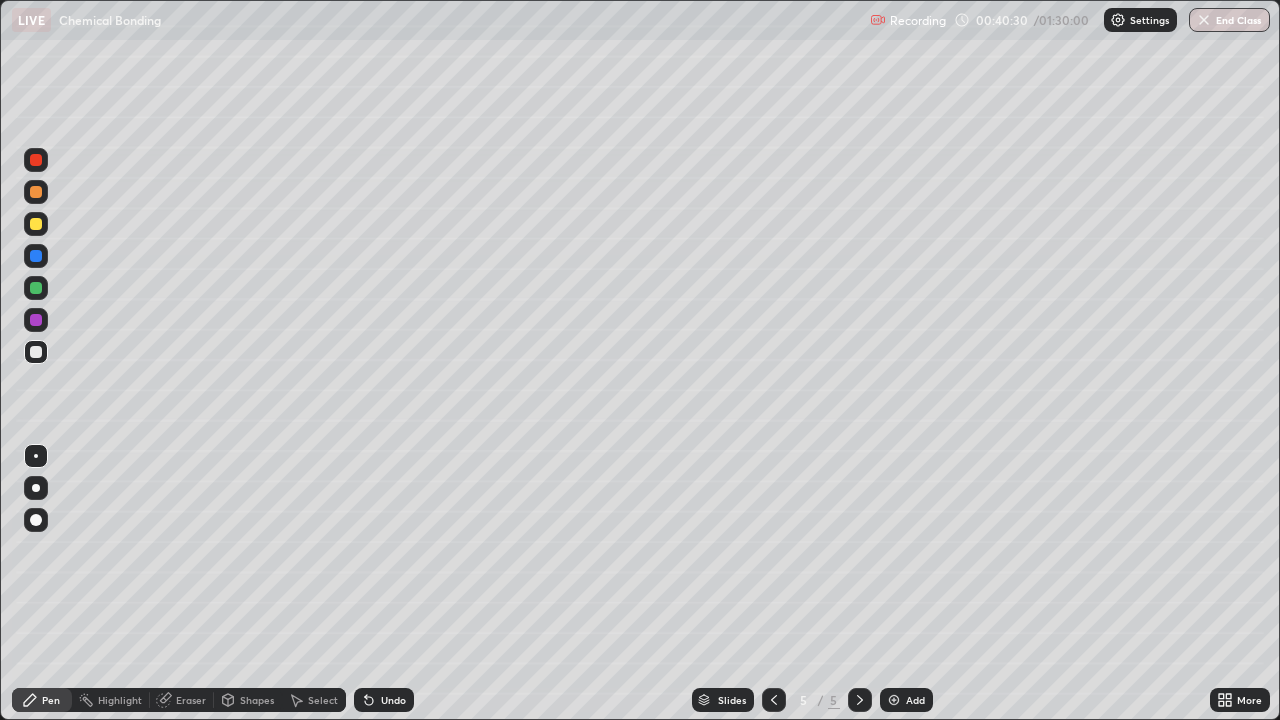 click on "Add" at bounding box center (915, 700) 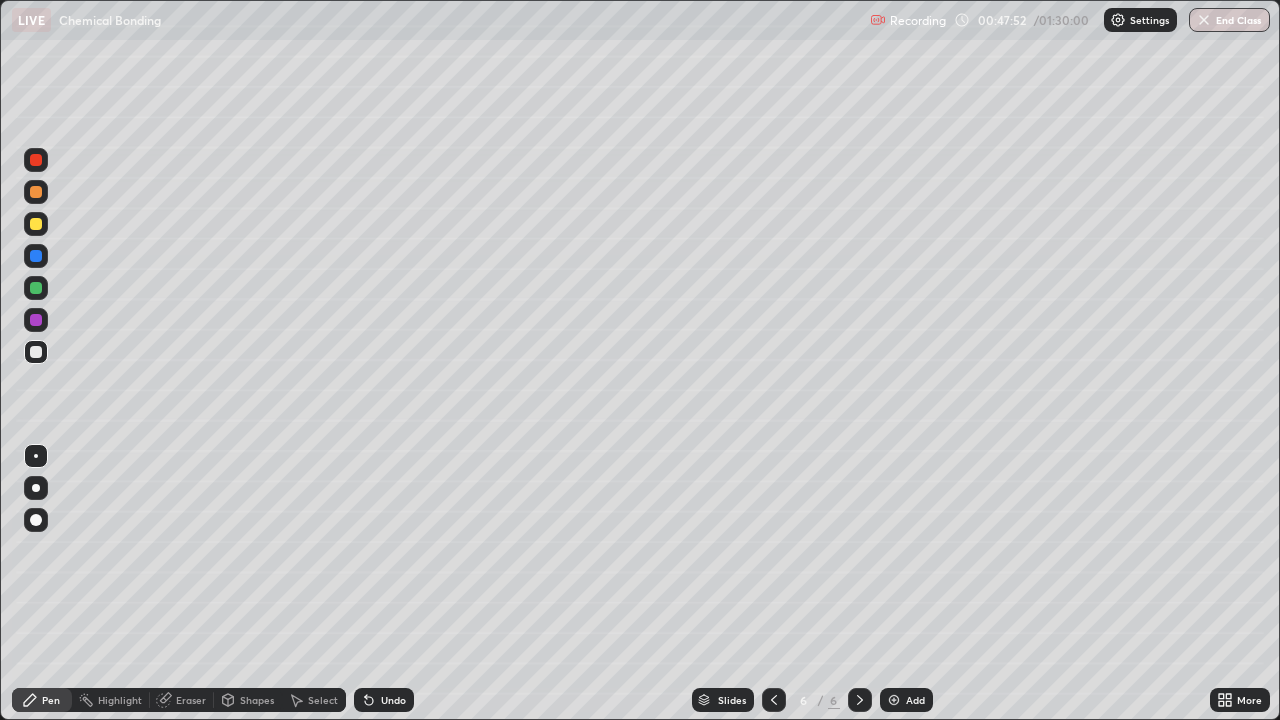 click on "Undo" at bounding box center [393, 700] 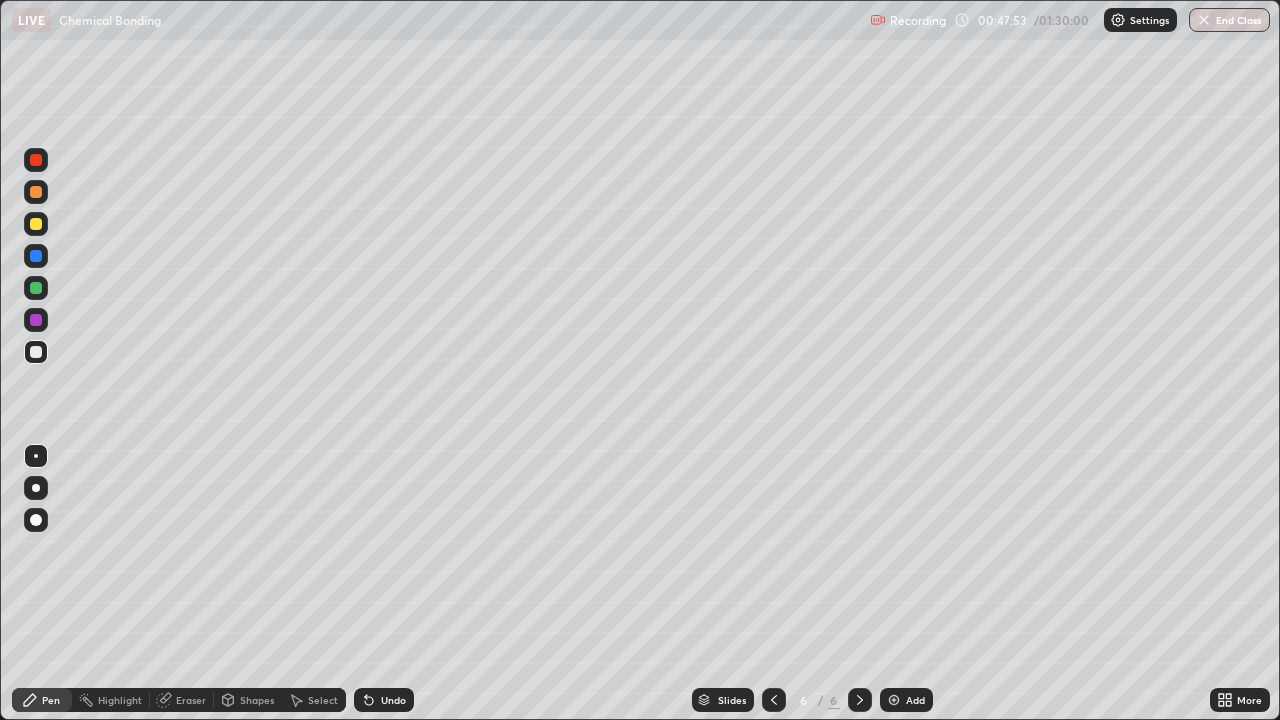 click on "Undo" at bounding box center (393, 700) 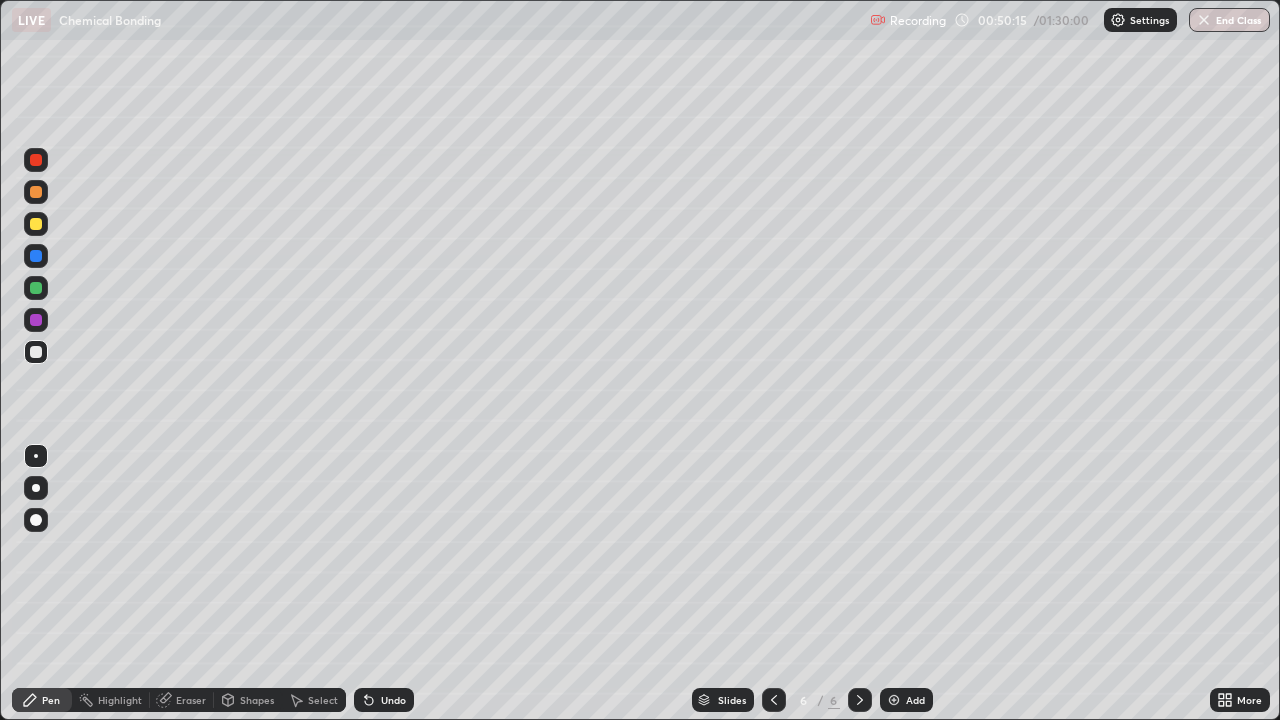 click at bounding box center [36, 352] 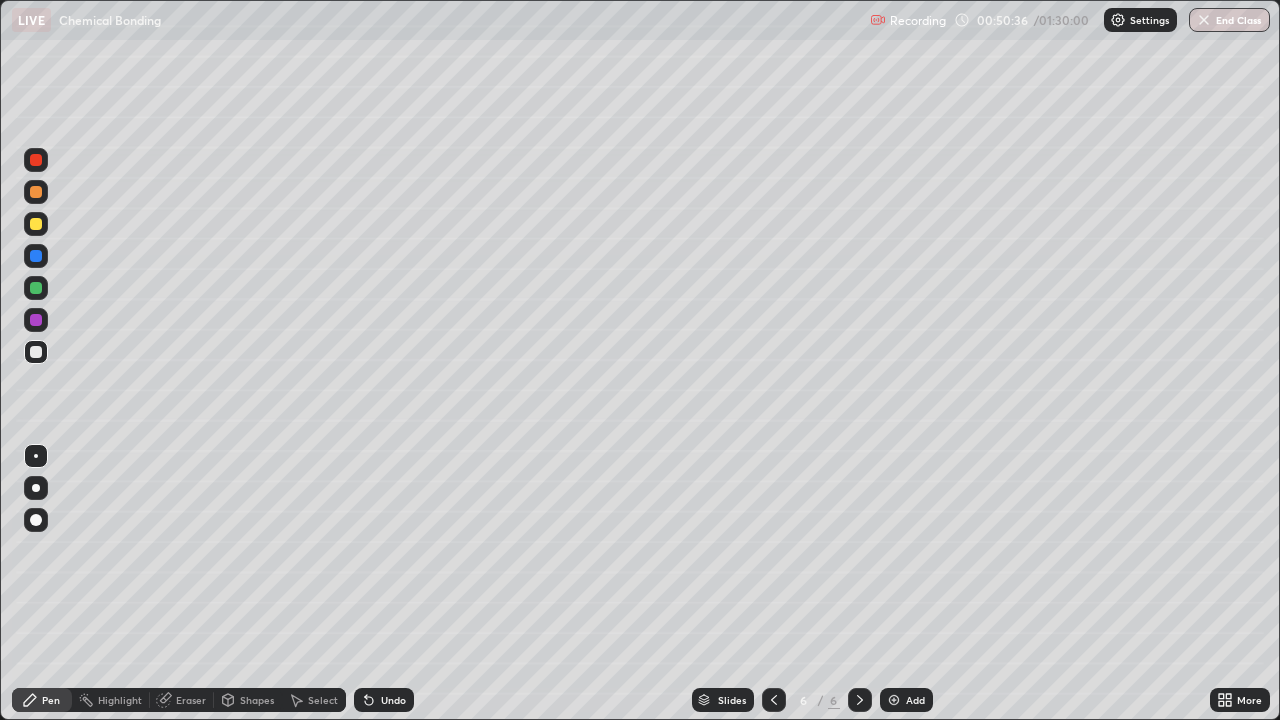 click at bounding box center (894, 700) 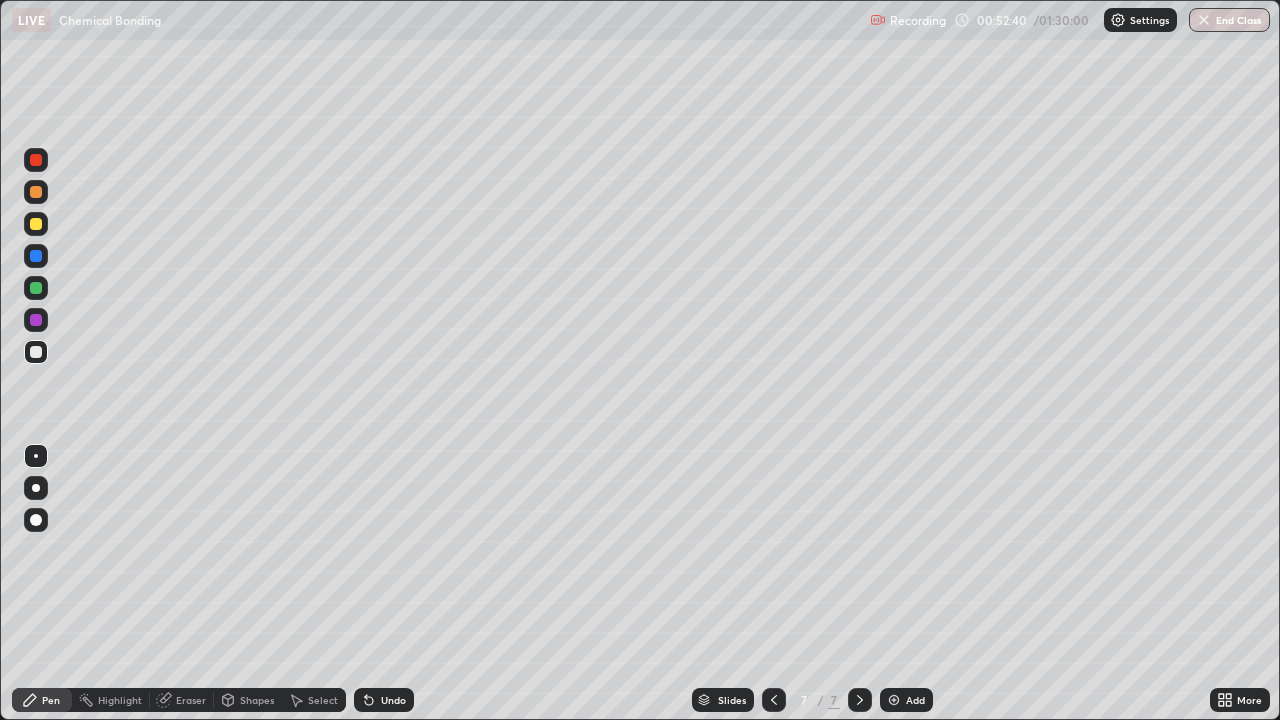 click on "Eraser" at bounding box center (191, 700) 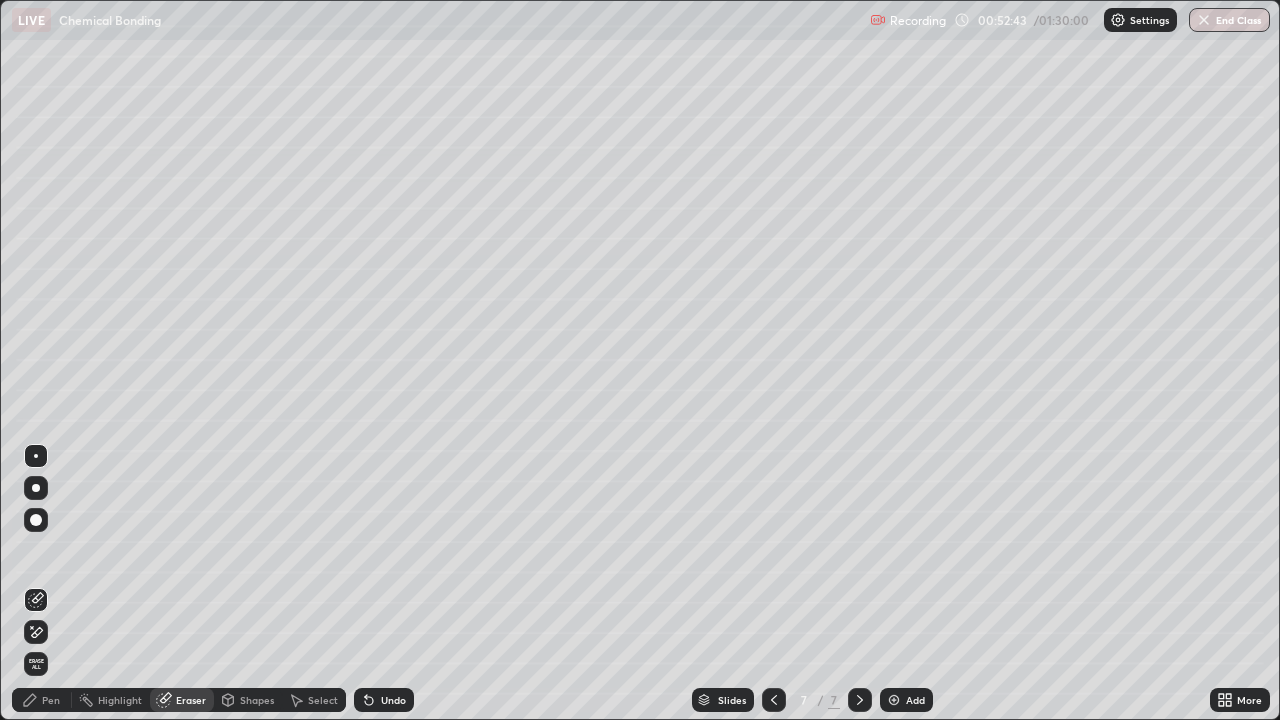 click 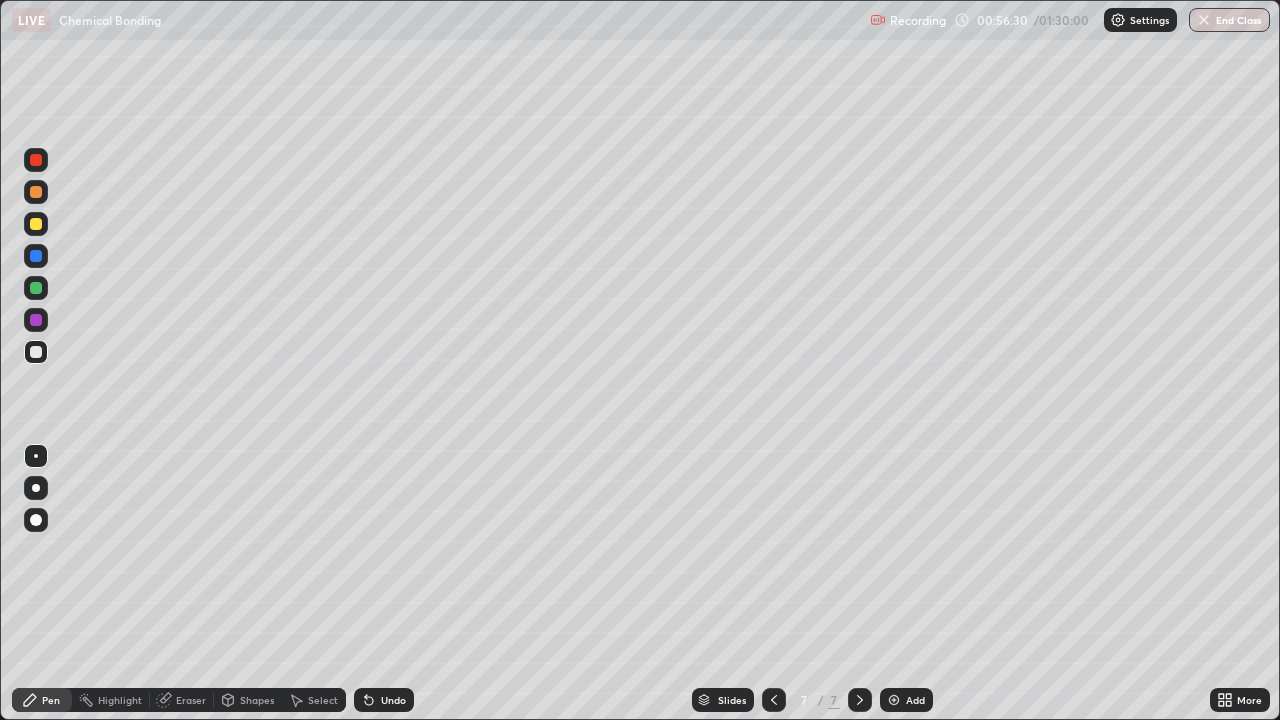 click at bounding box center [36, 224] 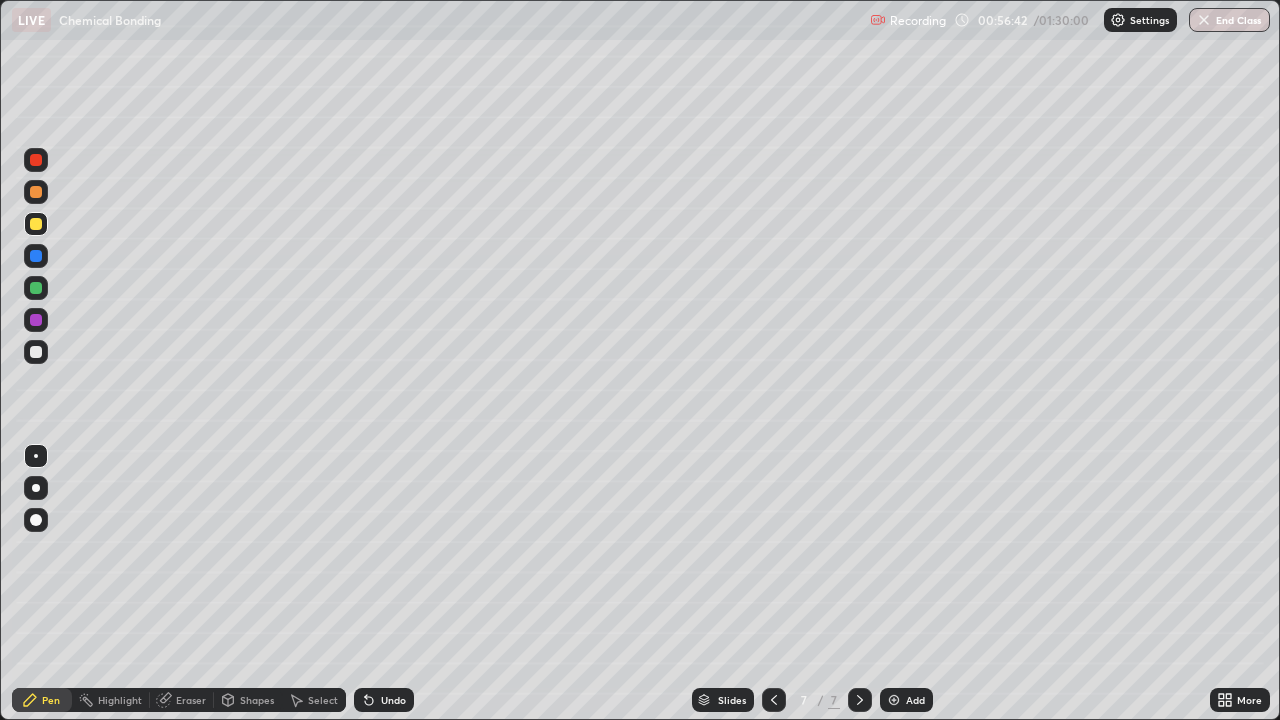 click at bounding box center [36, 352] 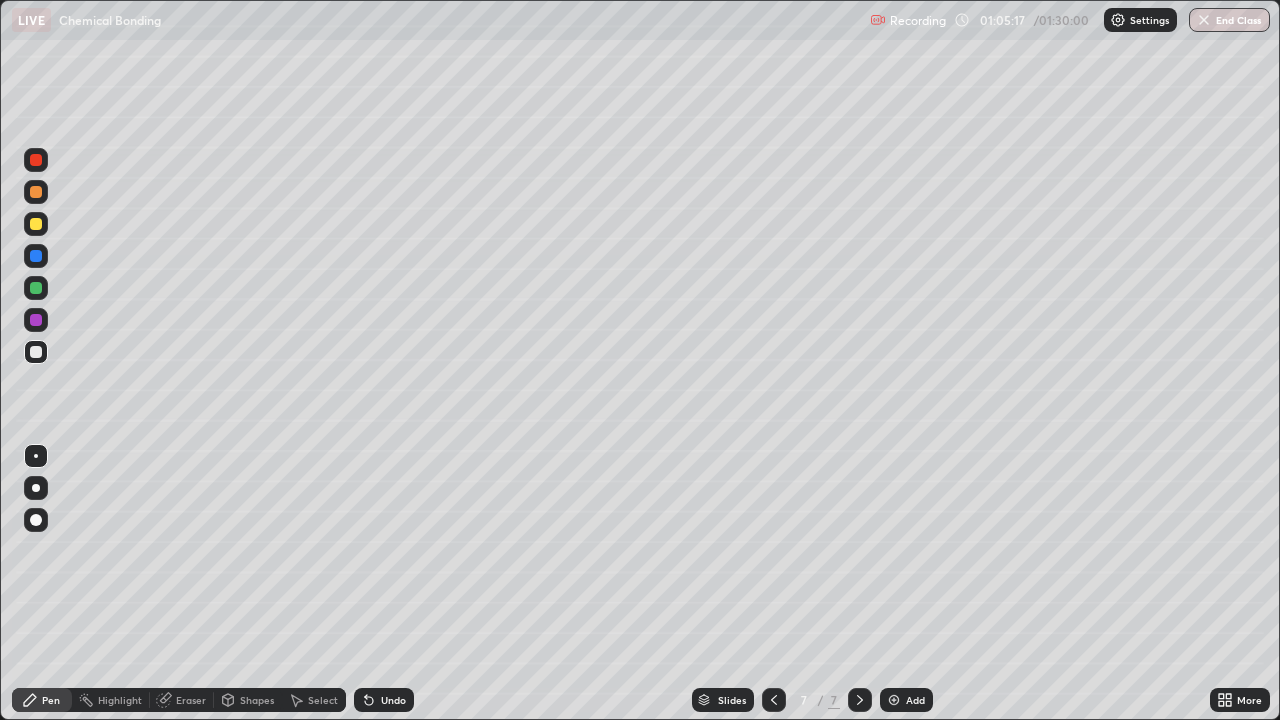click at bounding box center (894, 700) 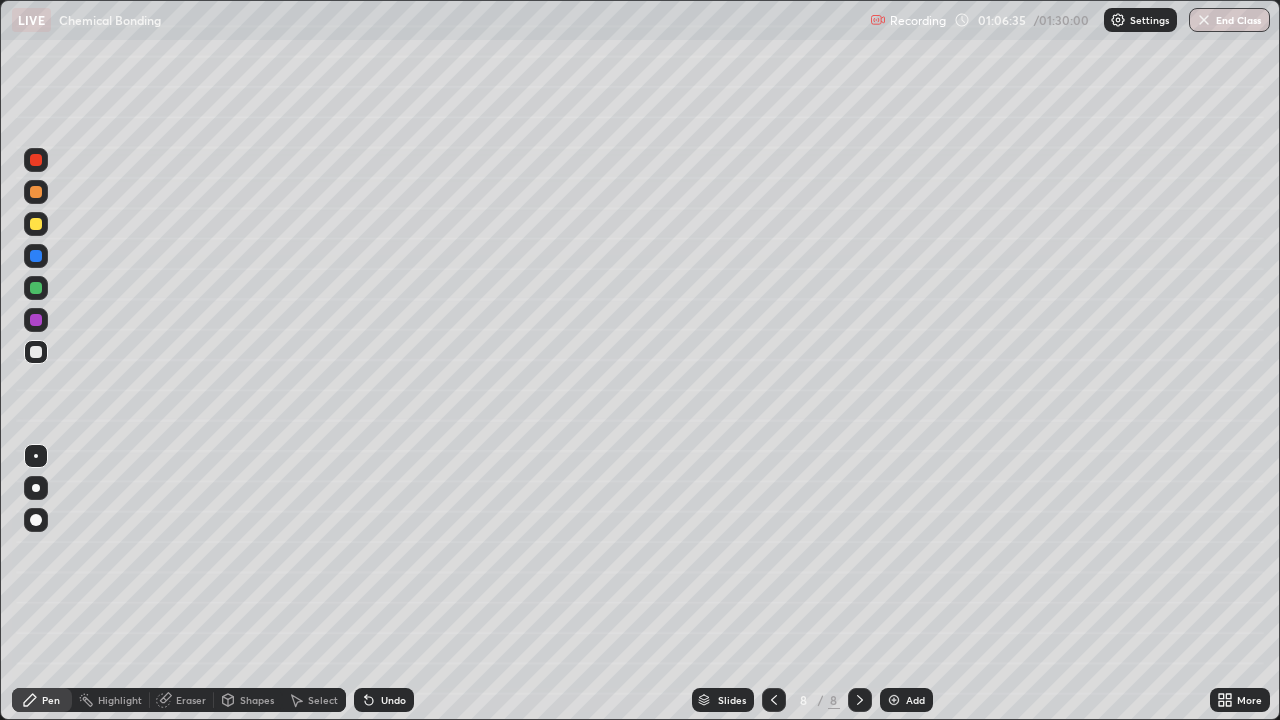 click on "Undo" at bounding box center [393, 700] 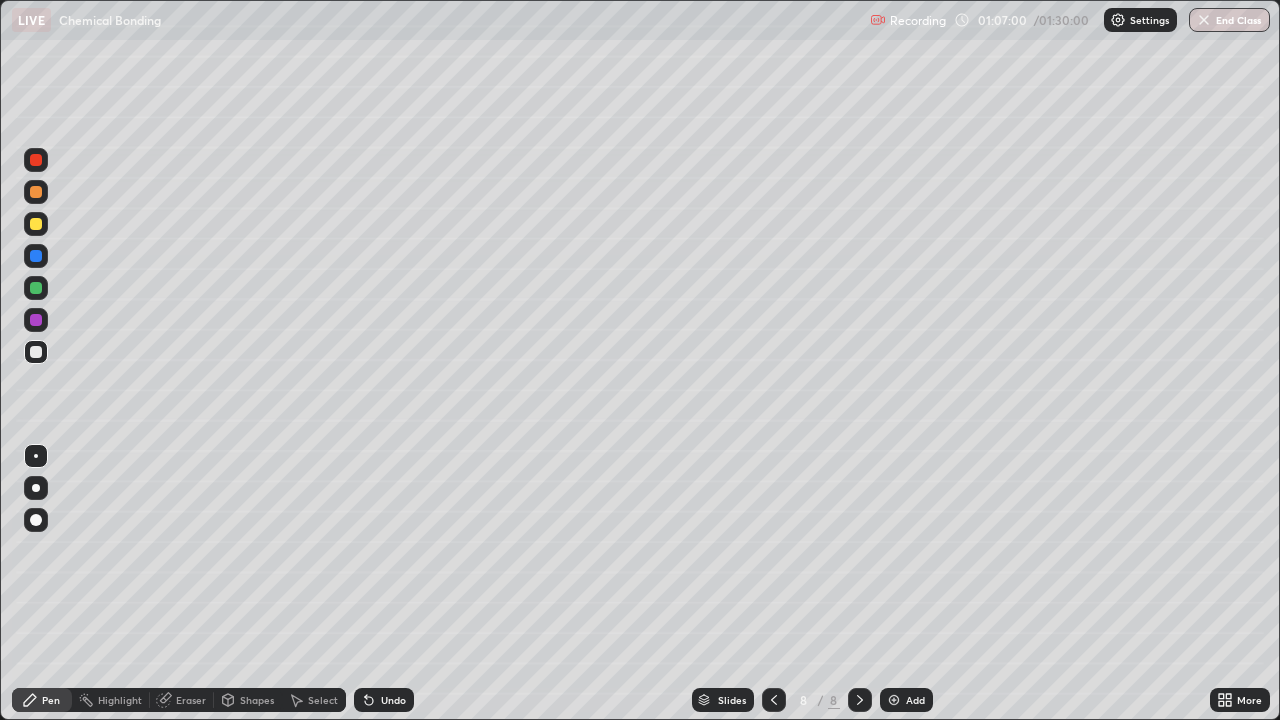 click at bounding box center (36, 352) 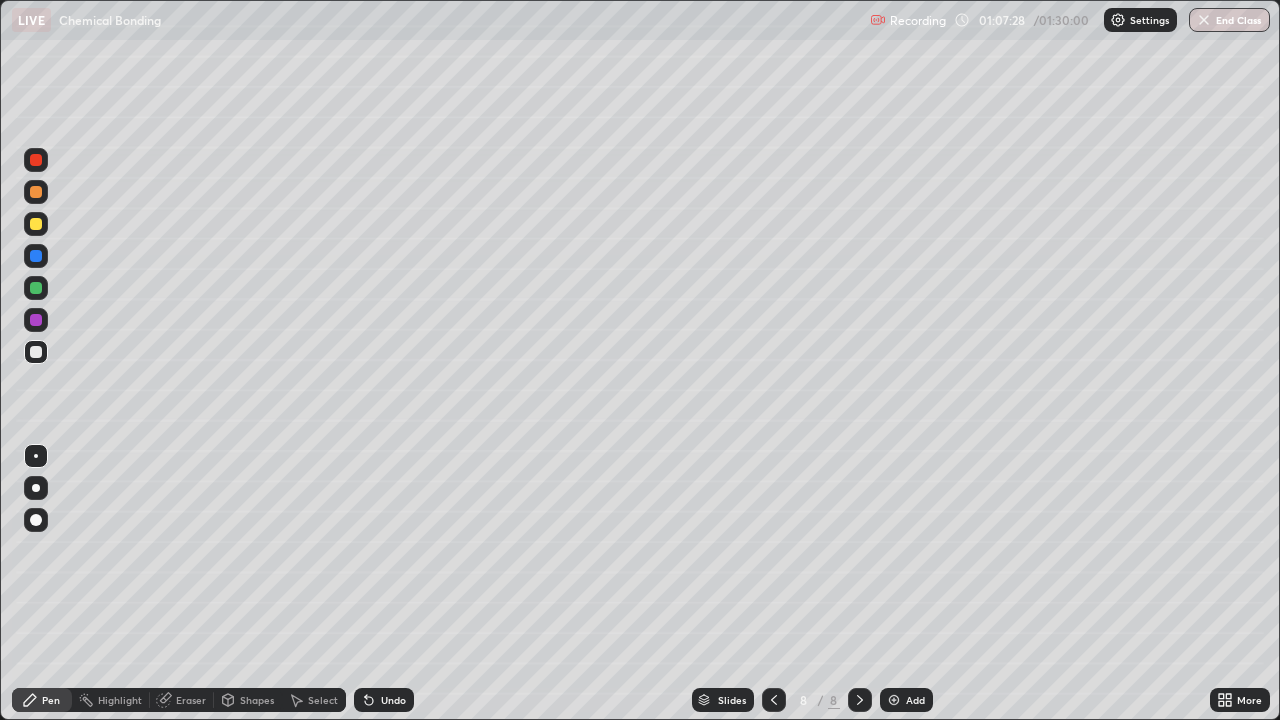 click at bounding box center (894, 700) 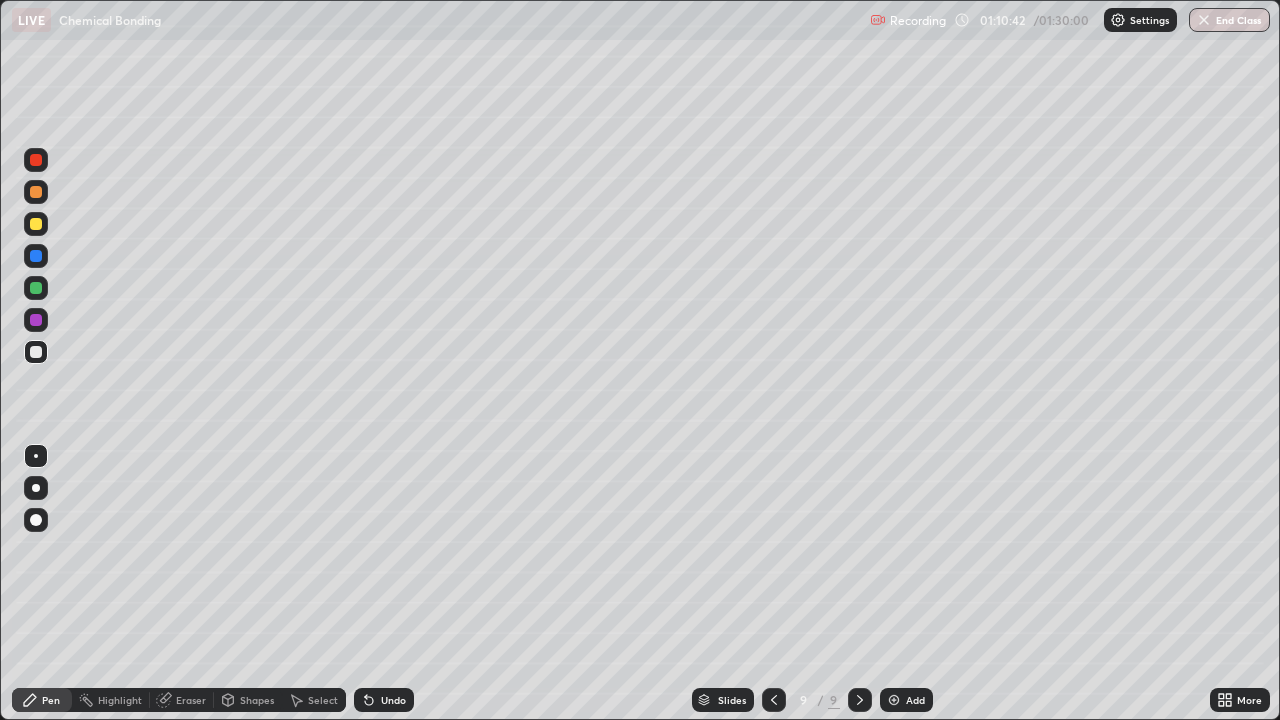 click on "Undo" at bounding box center [393, 700] 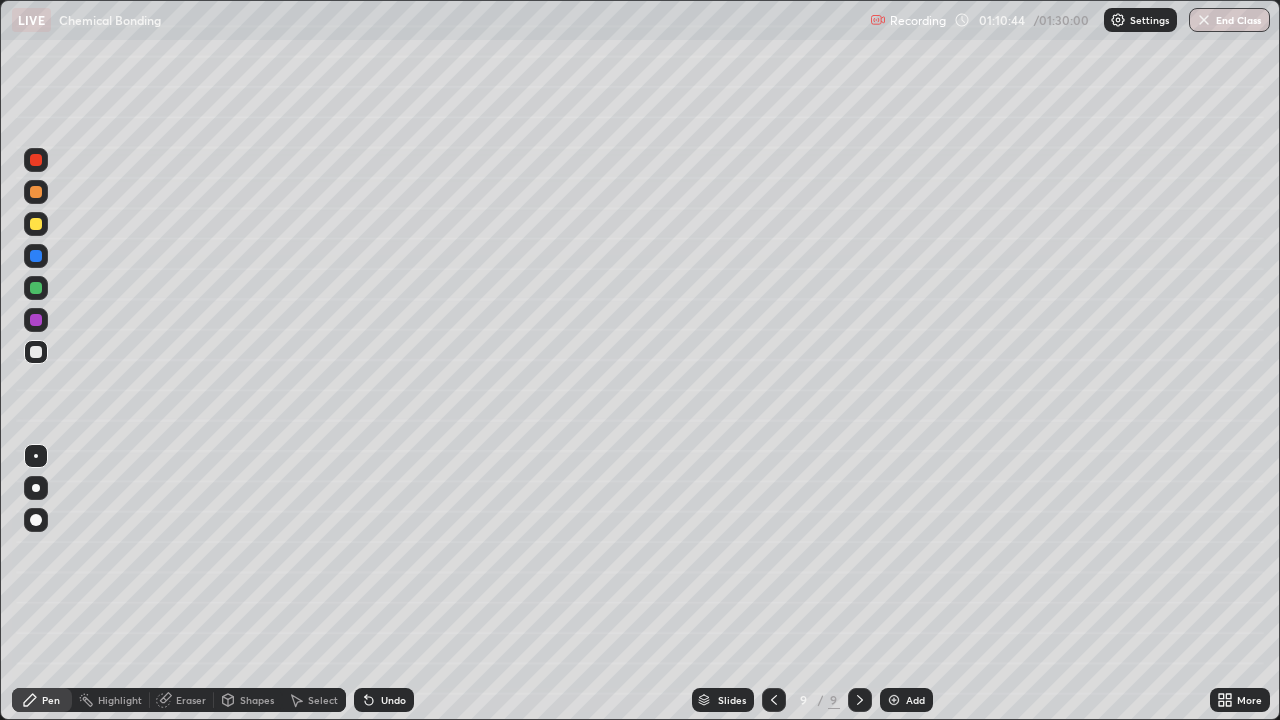 click on "Undo" at bounding box center [393, 700] 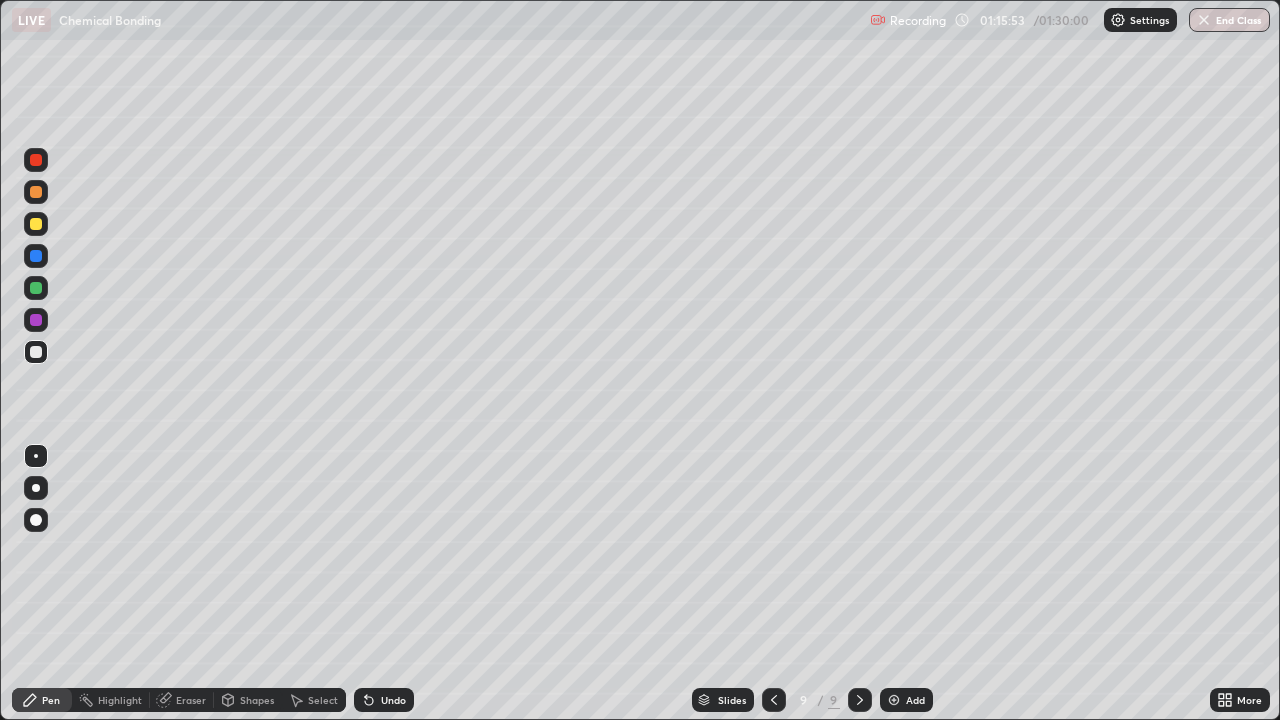 click on "Eraser" at bounding box center [191, 700] 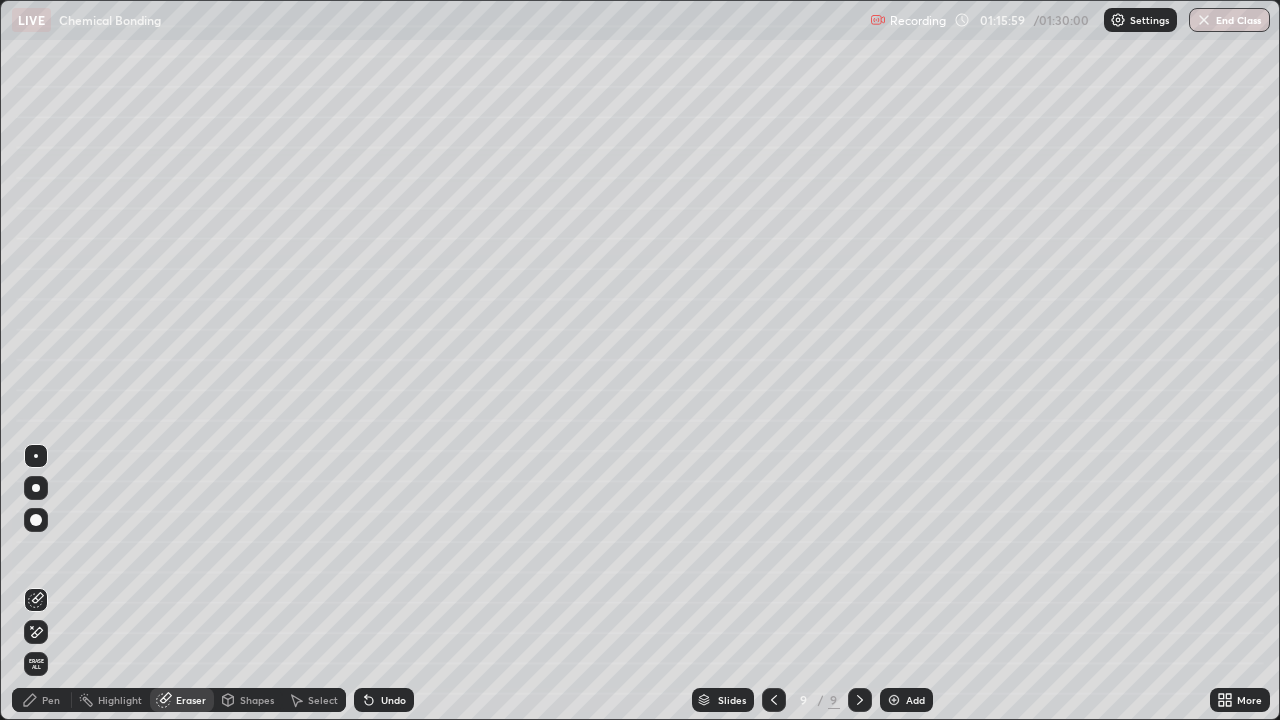 click on "Pen" at bounding box center [51, 700] 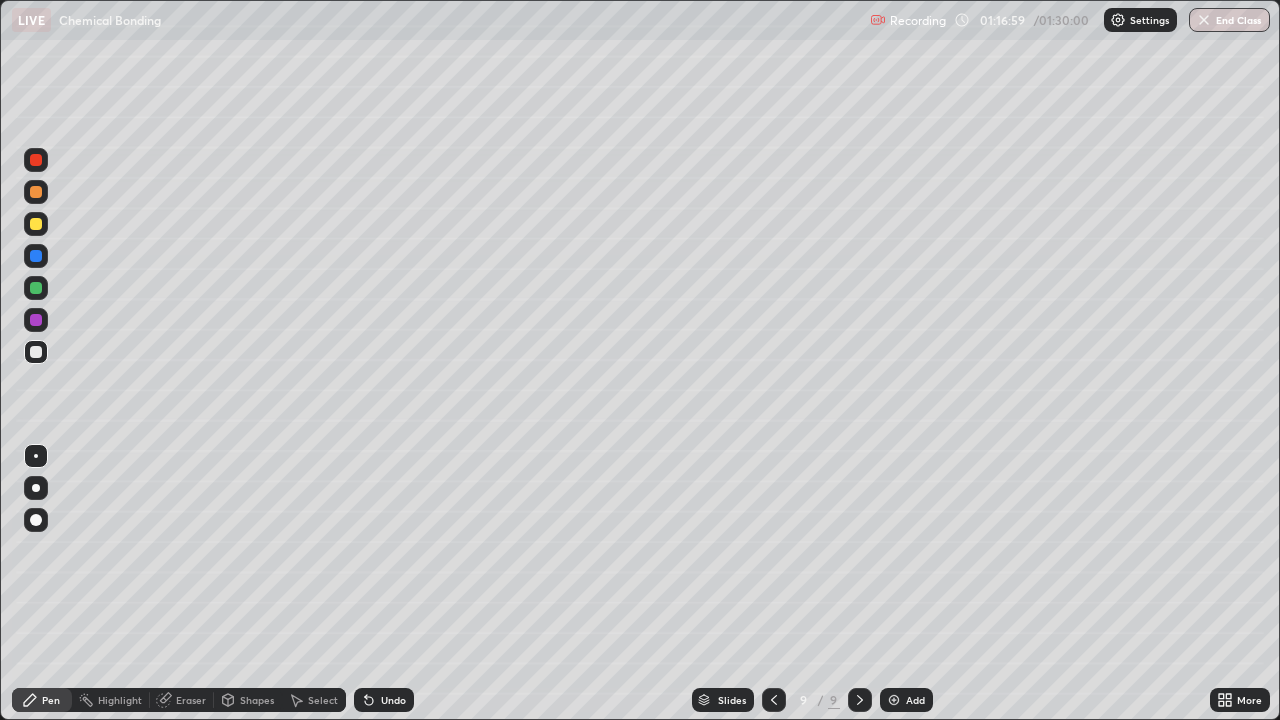 click on "Eraser" at bounding box center (191, 700) 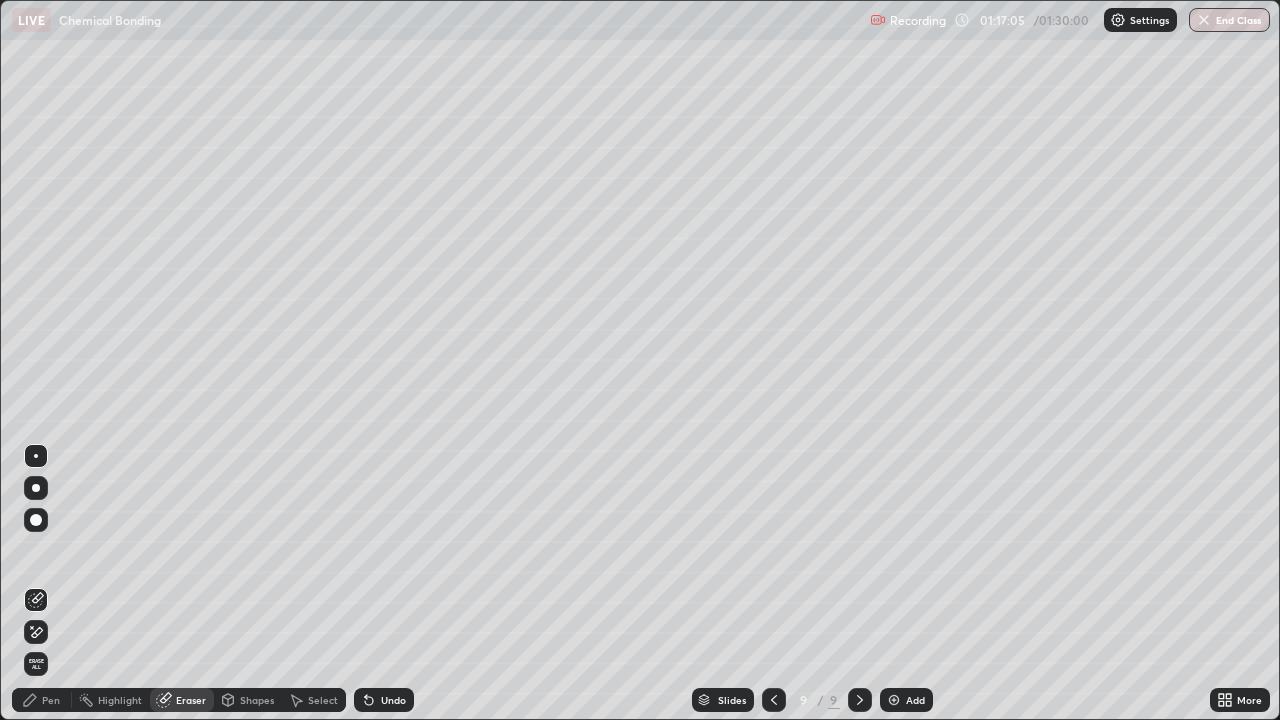 click on "Pen" at bounding box center (42, 700) 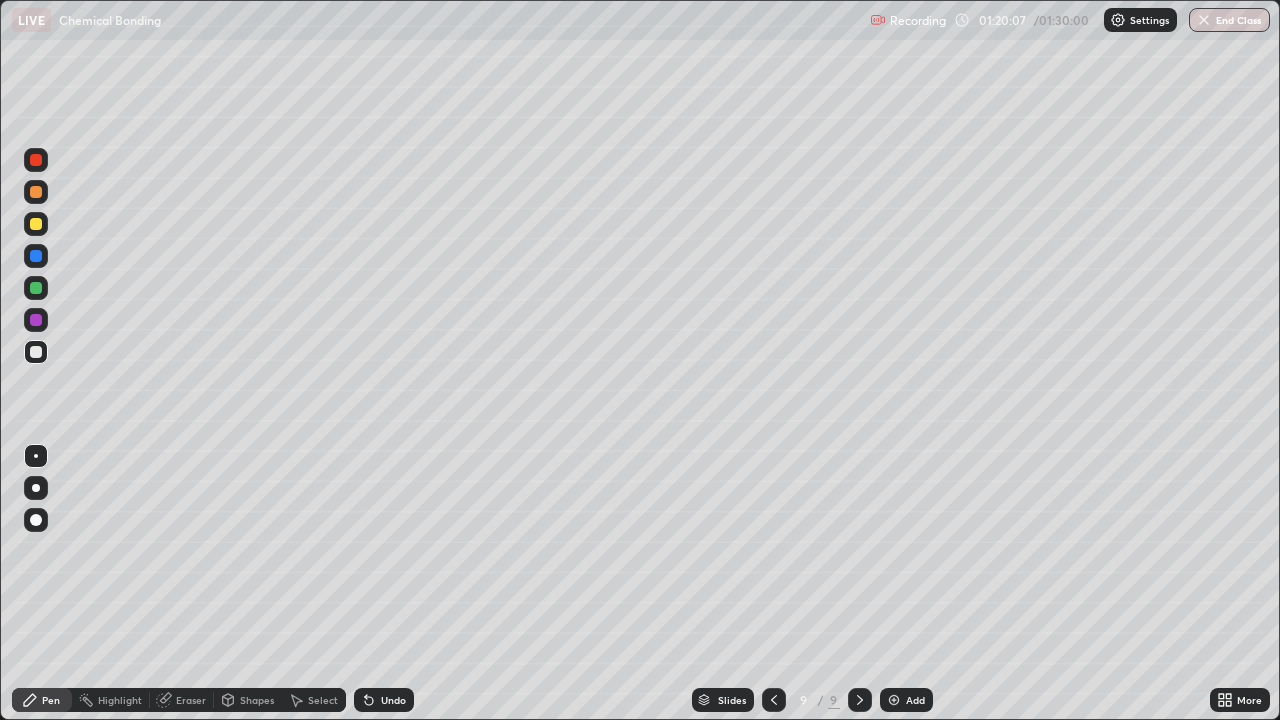 click on "End Class" at bounding box center (1229, 20) 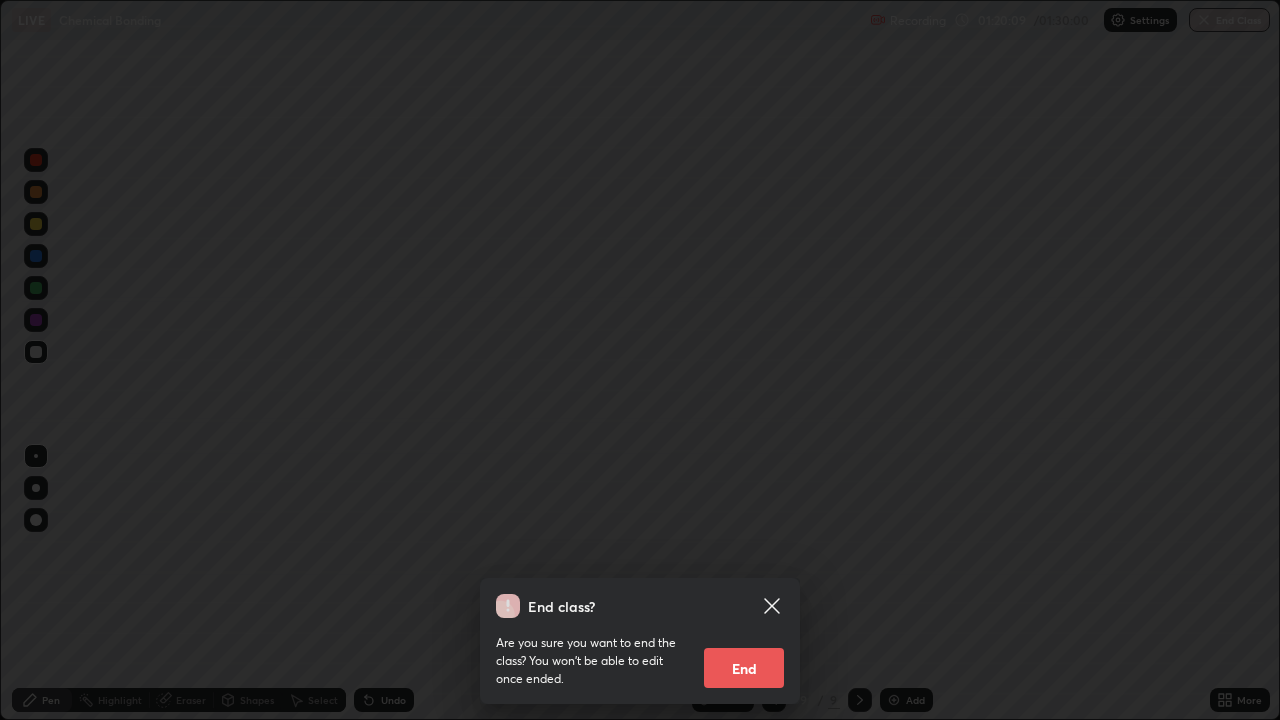 click on "End" at bounding box center (744, 668) 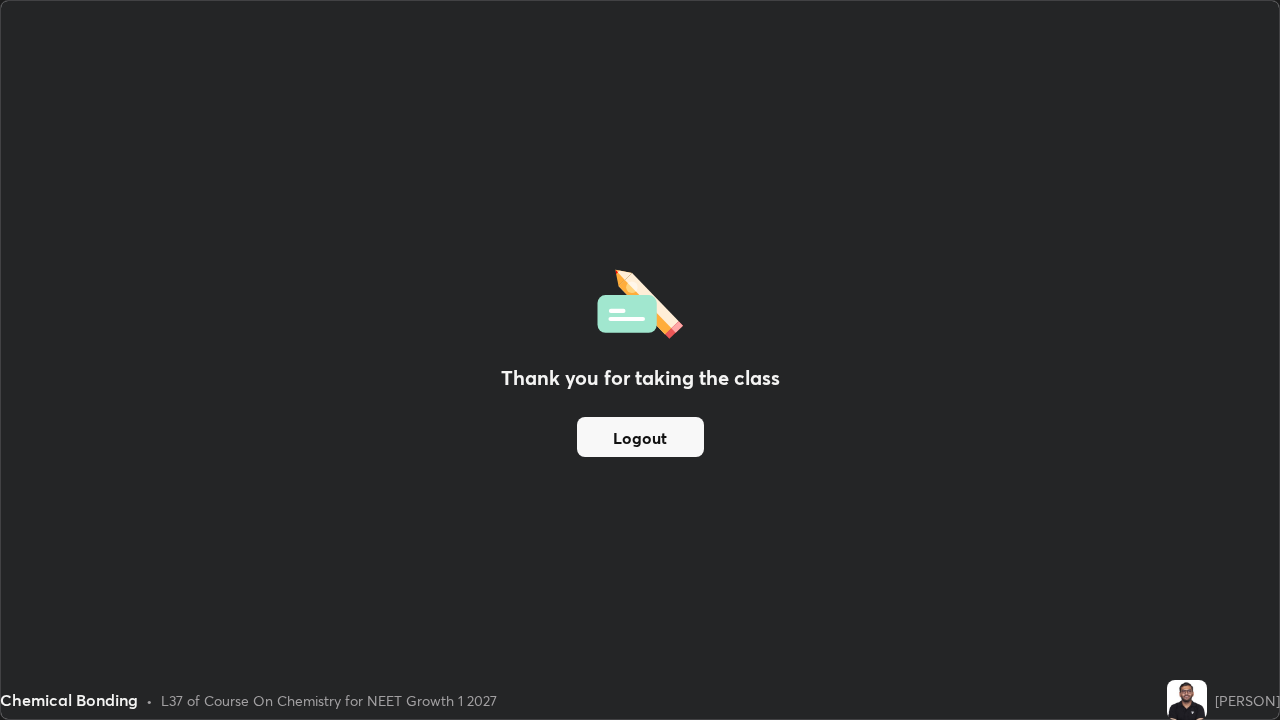 click on "Logout" at bounding box center (640, 437) 